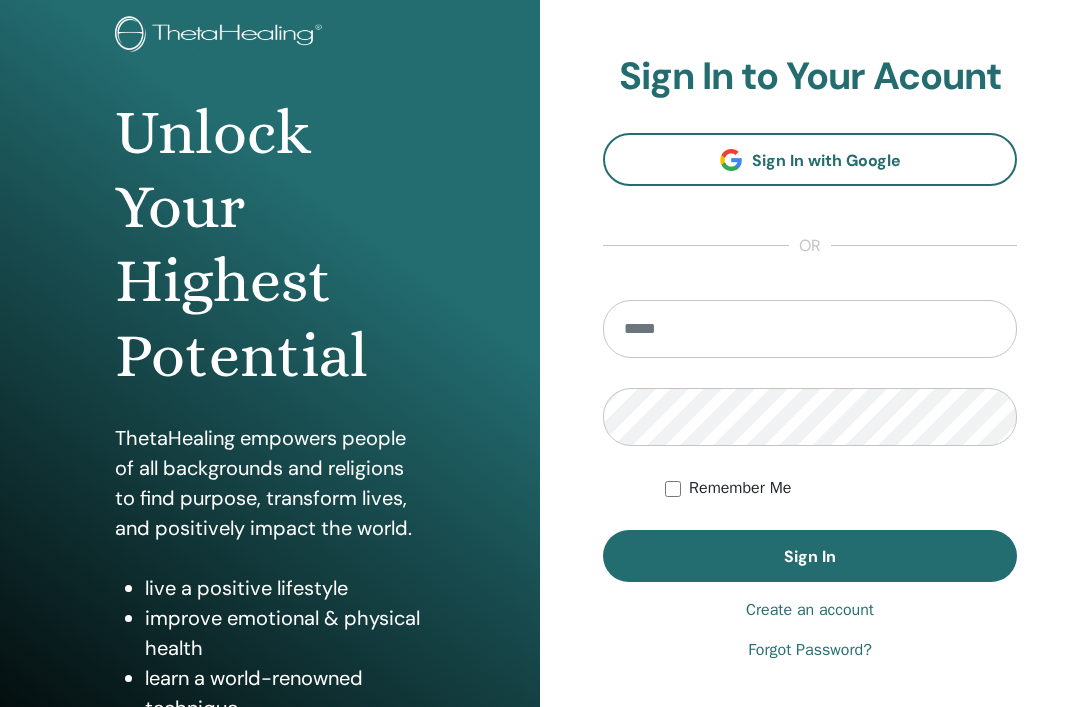 scroll, scrollTop: 122, scrollLeft: 0, axis: vertical 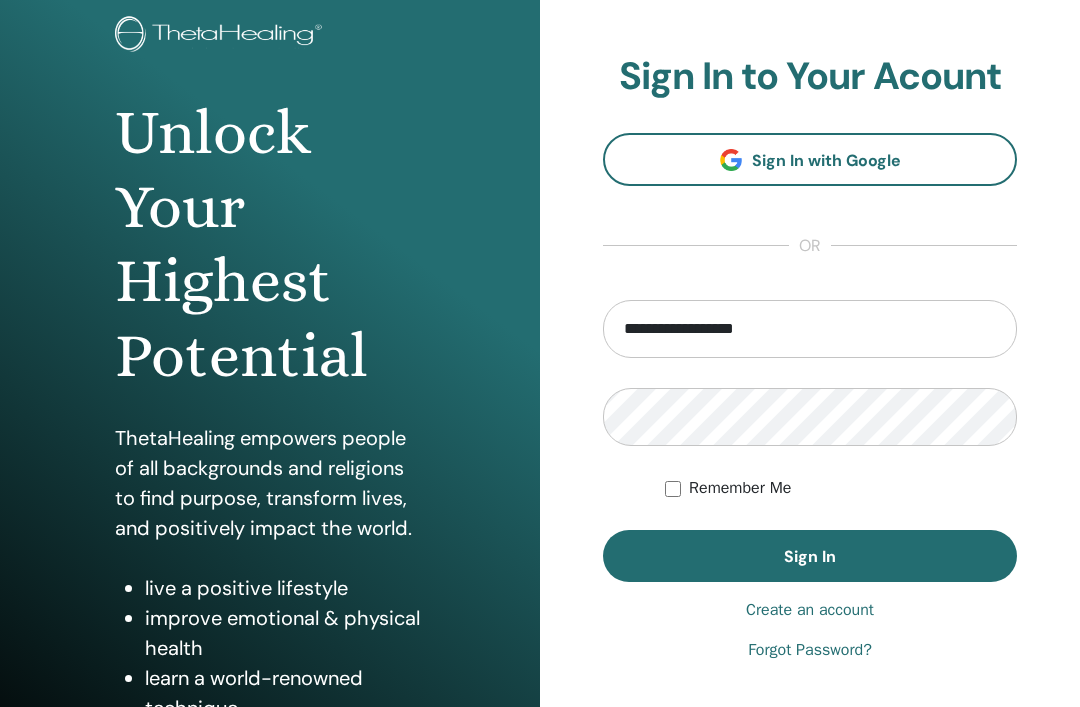 type on "**********" 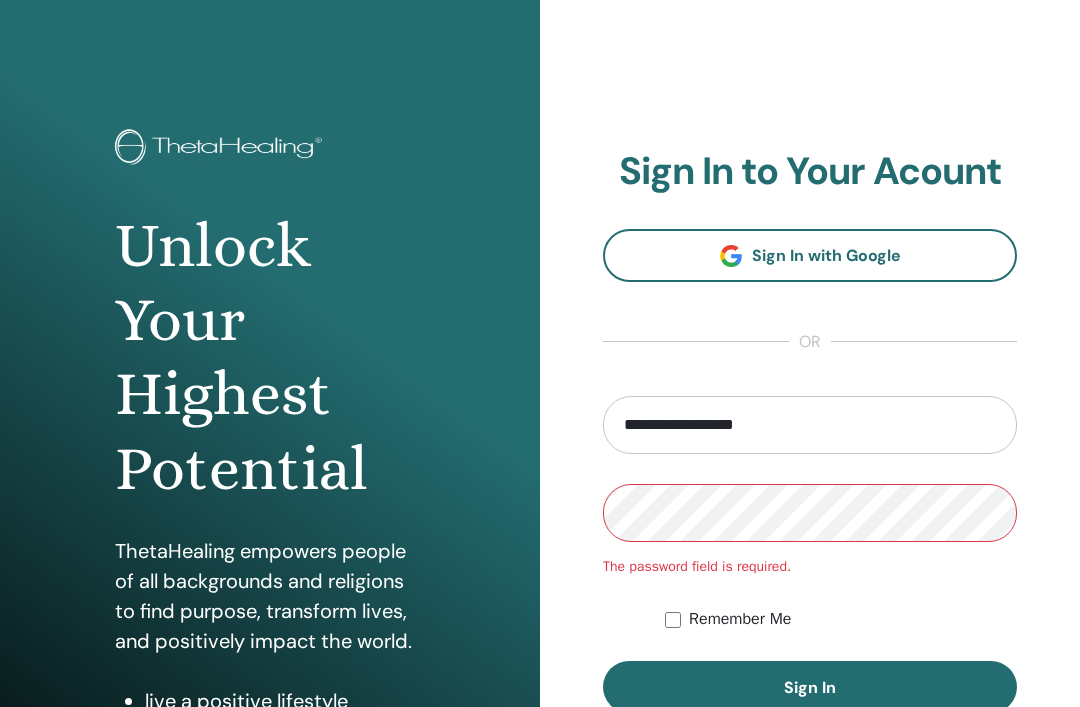 scroll, scrollTop: 12, scrollLeft: 0, axis: vertical 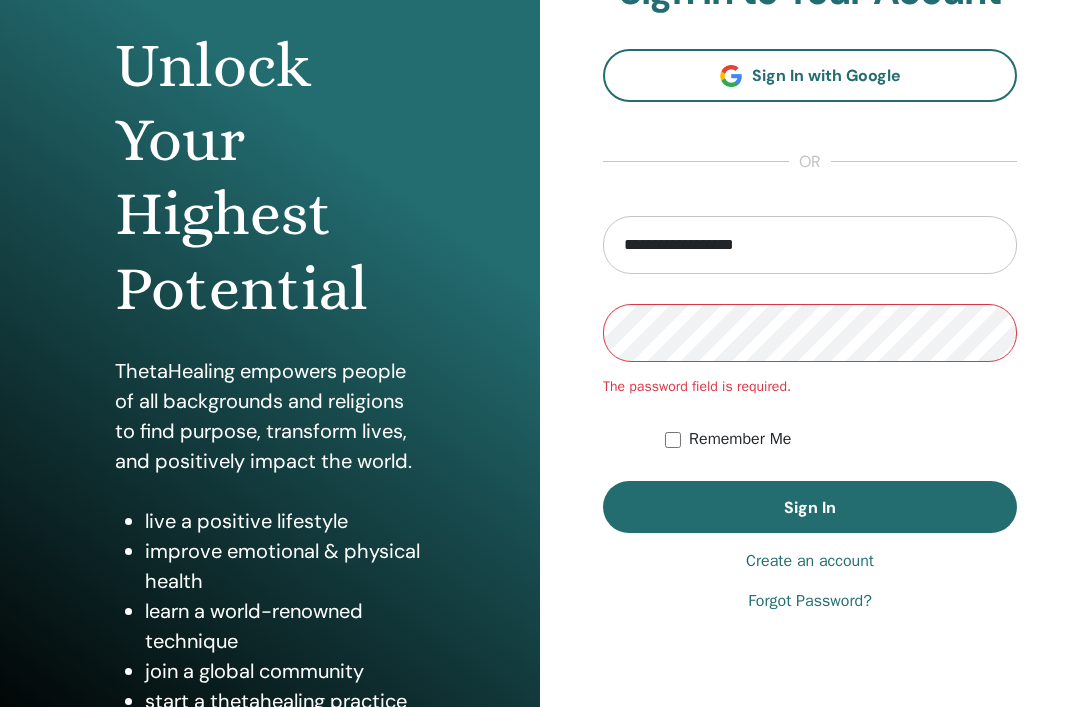 click on "Sign In" at bounding box center (810, 507) 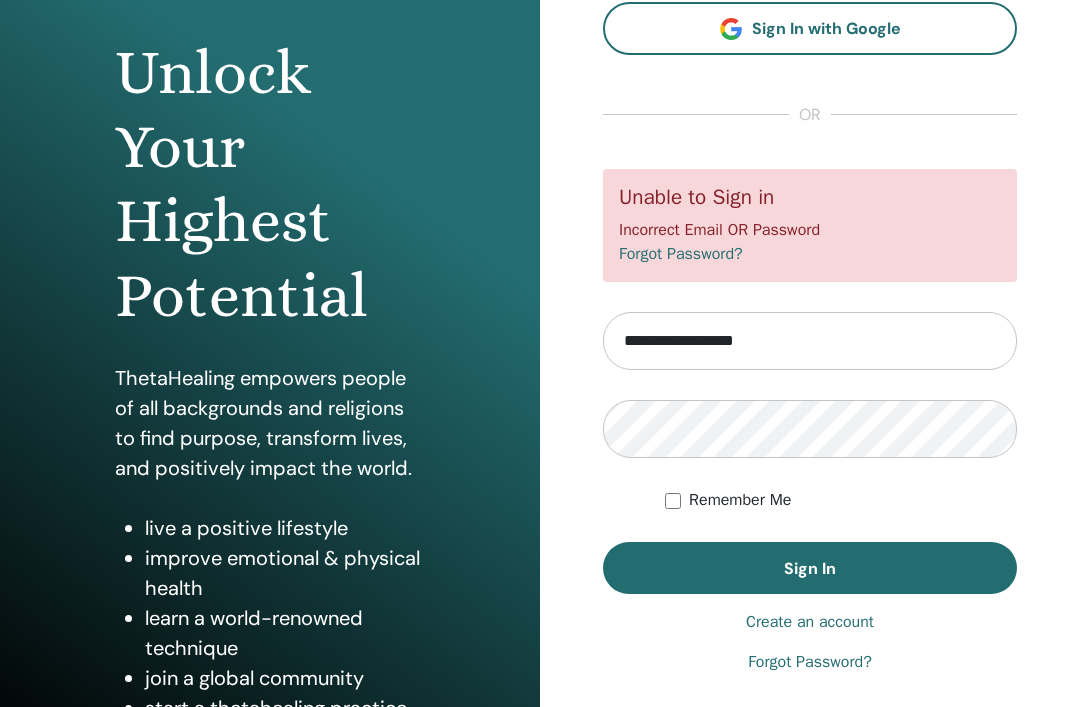 scroll, scrollTop: 189, scrollLeft: 0, axis: vertical 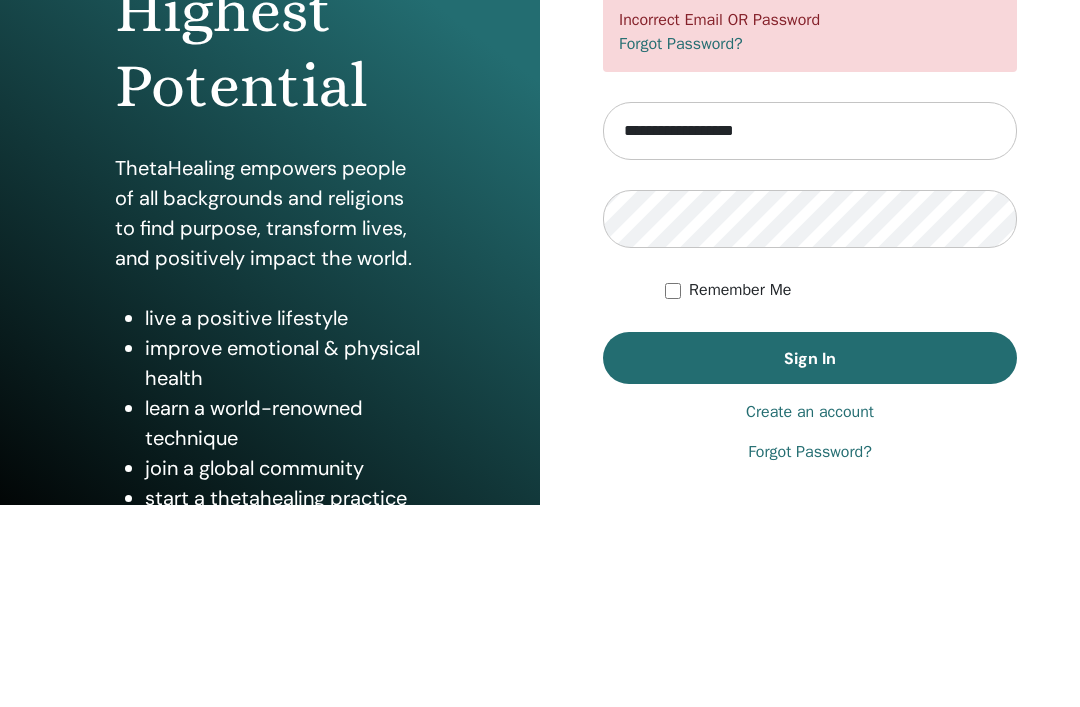 click on "Sign In" at bounding box center [810, 561] 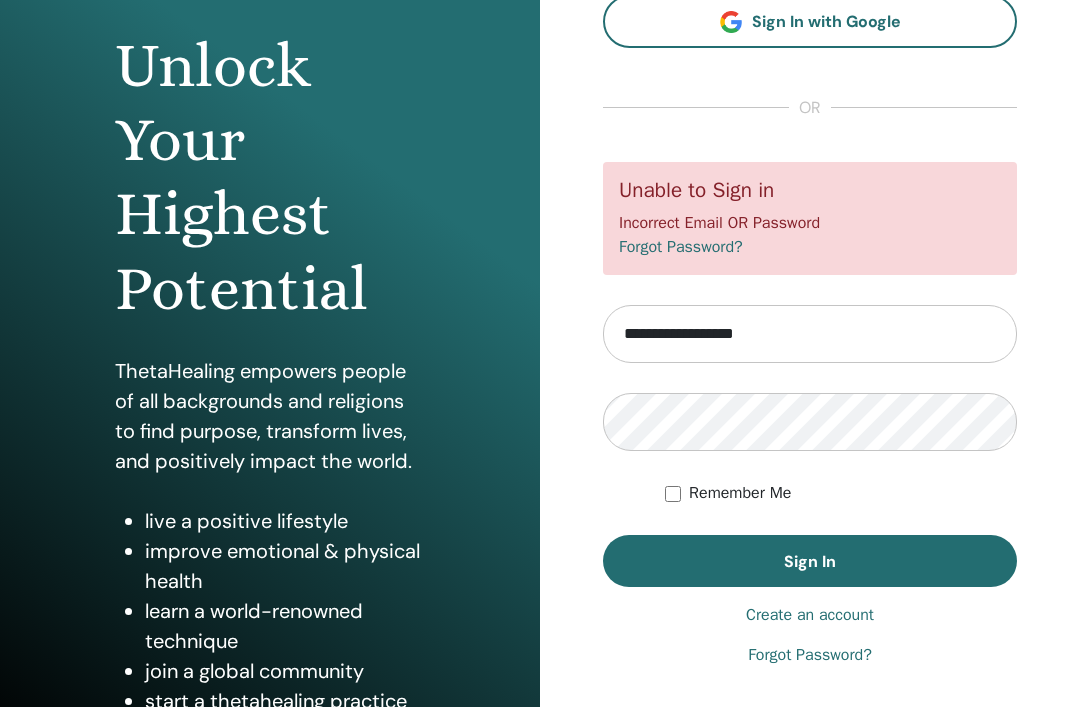 scroll, scrollTop: 253, scrollLeft: 0, axis: vertical 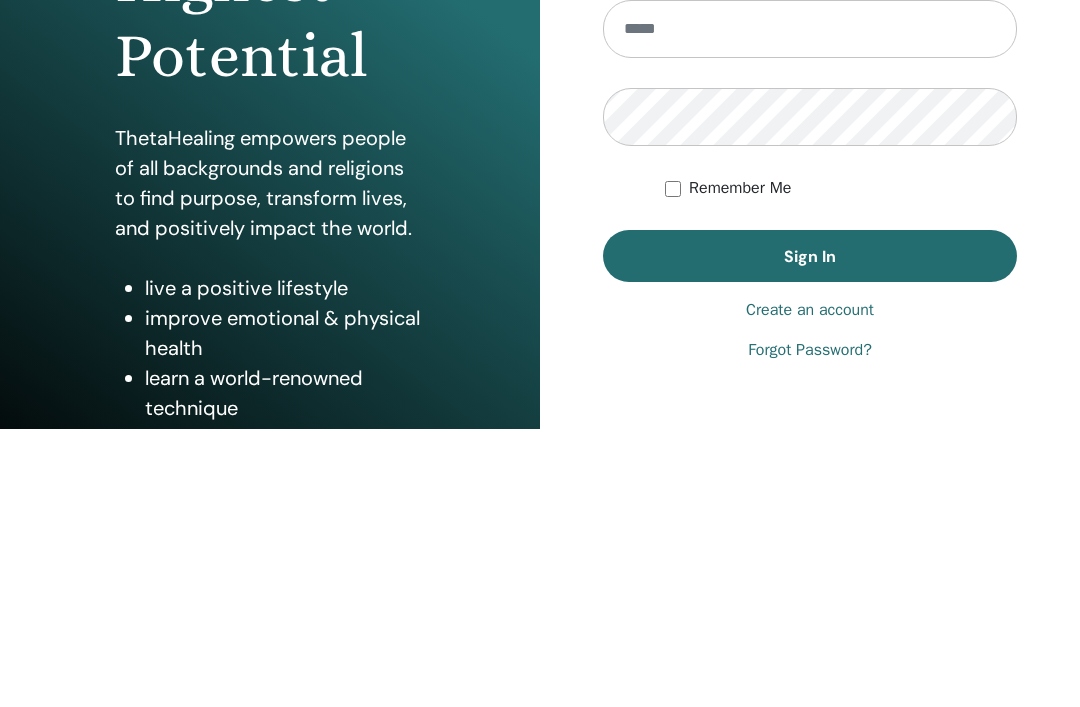 click on "Create an account" at bounding box center (810, 589) 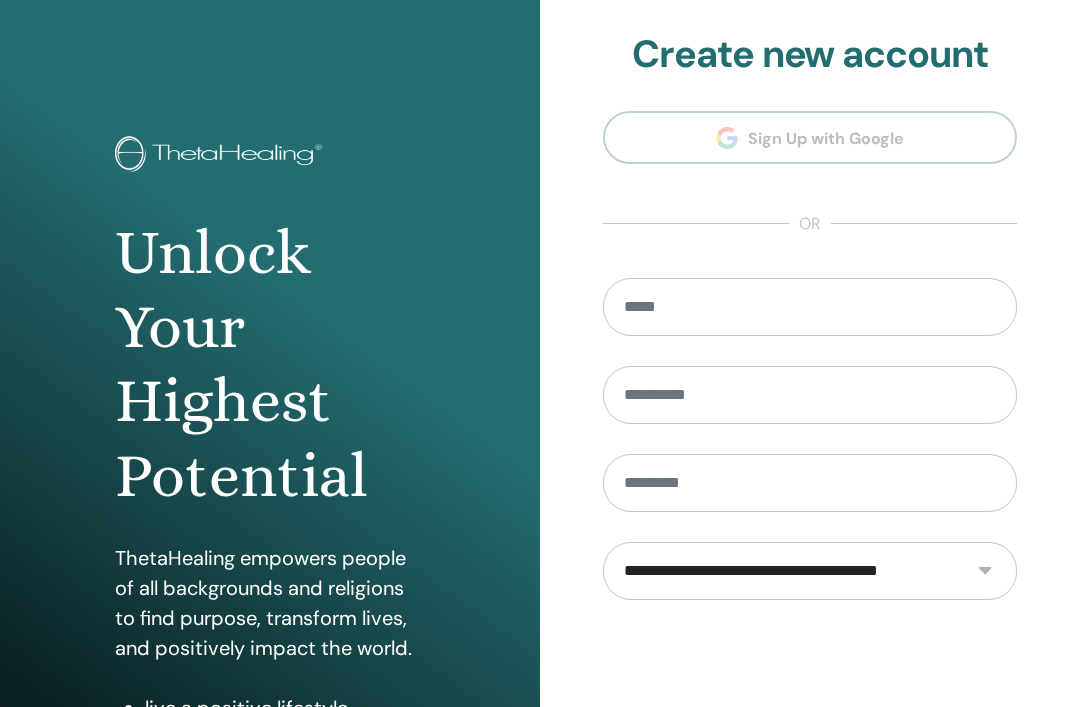 scroll, scrollTop: 0, scrollLeft: 0, axis: both 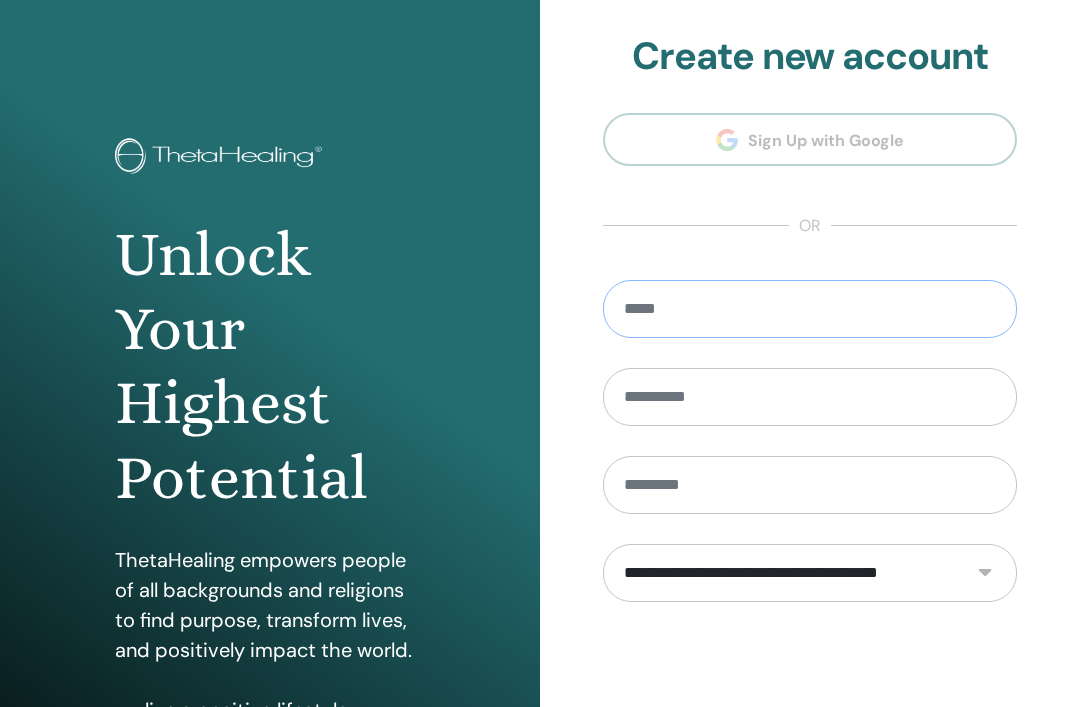 click at bounding box center (810, 309) 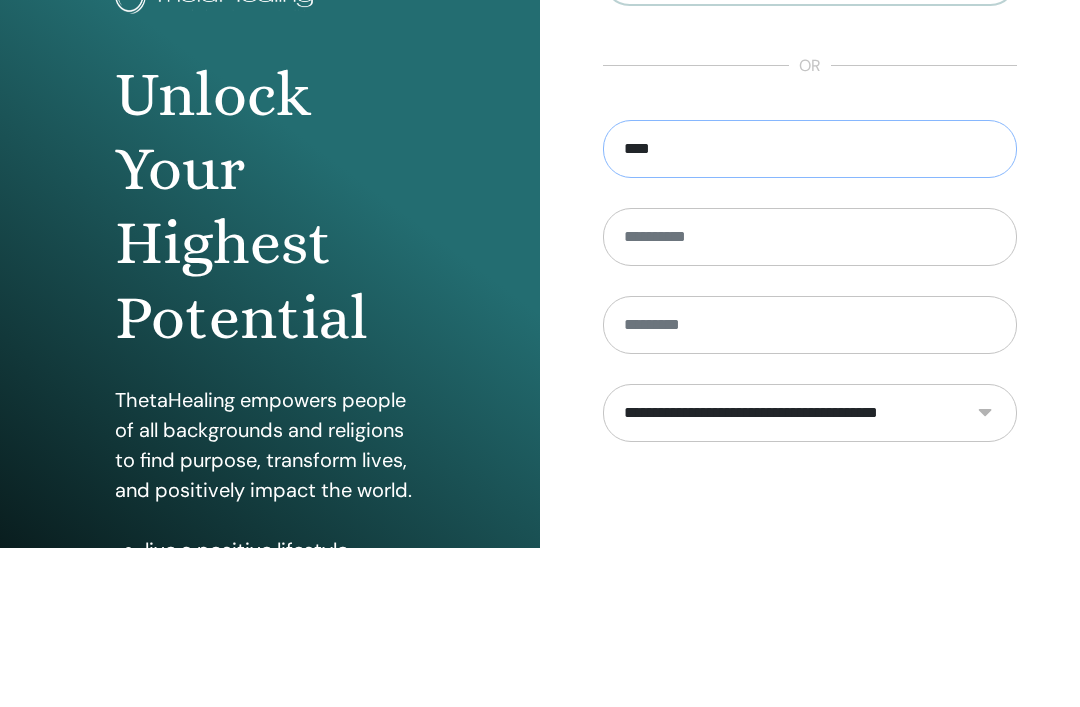type on "*****" 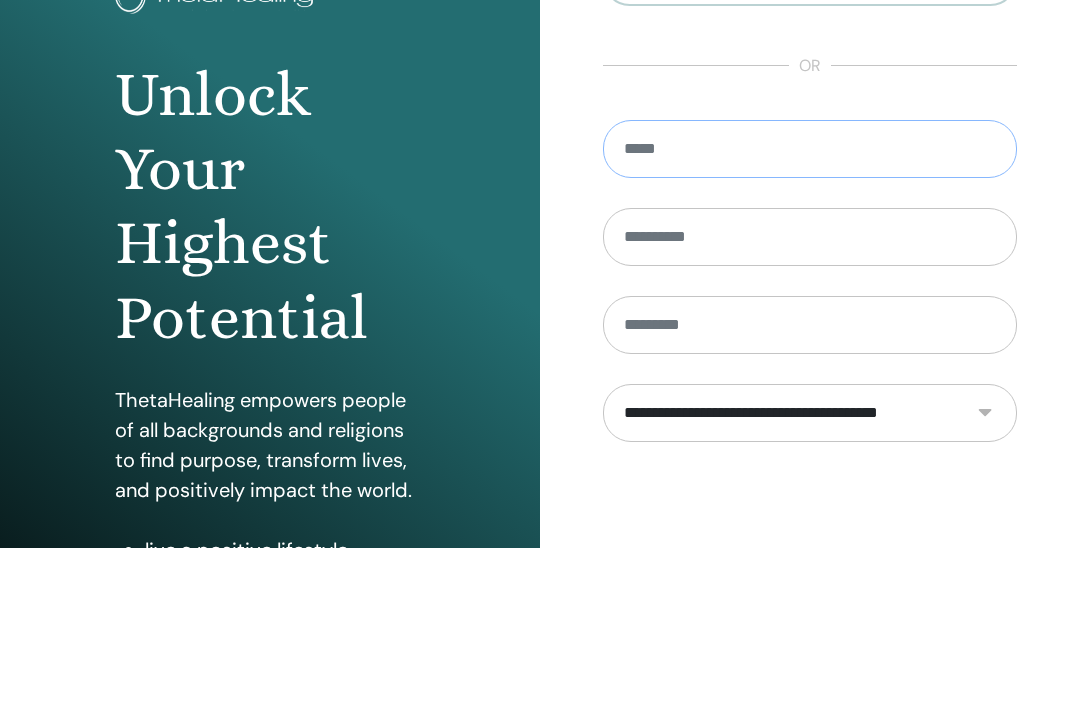 type on "**********" 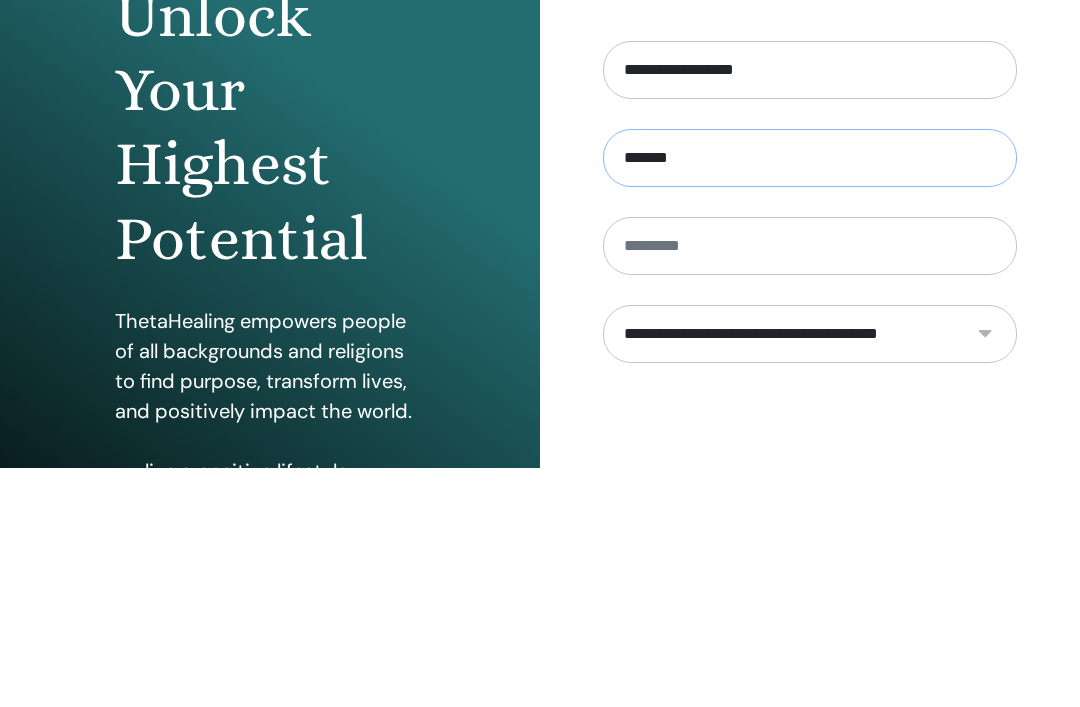 type on "*******" 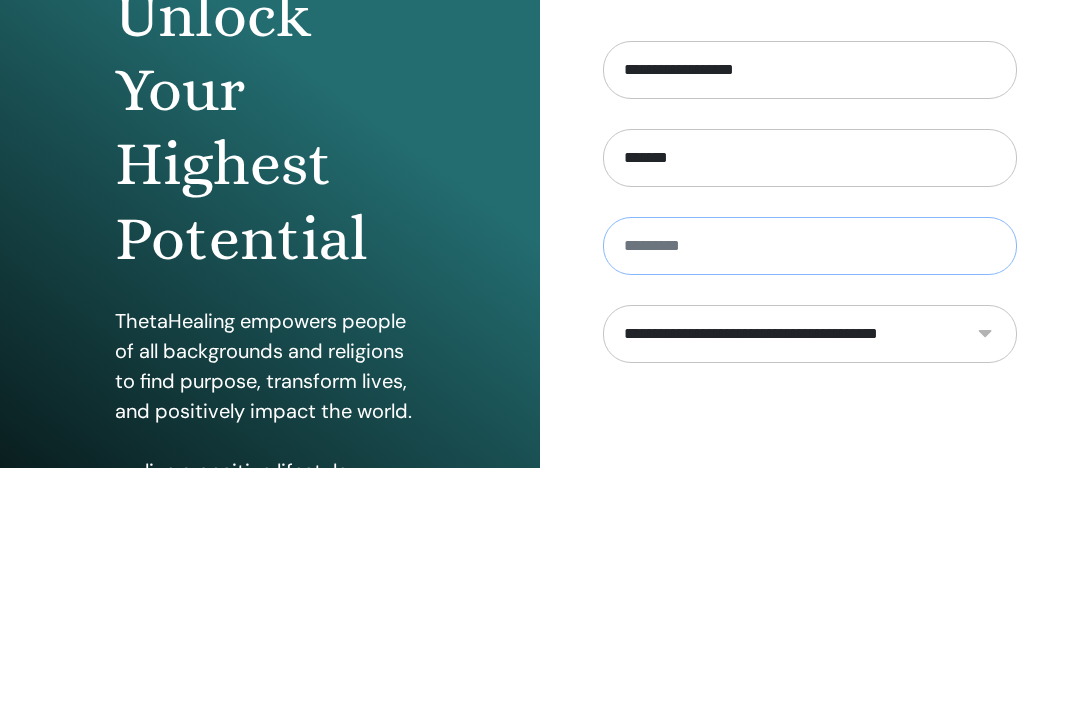 click at bounding box center [810, 485] 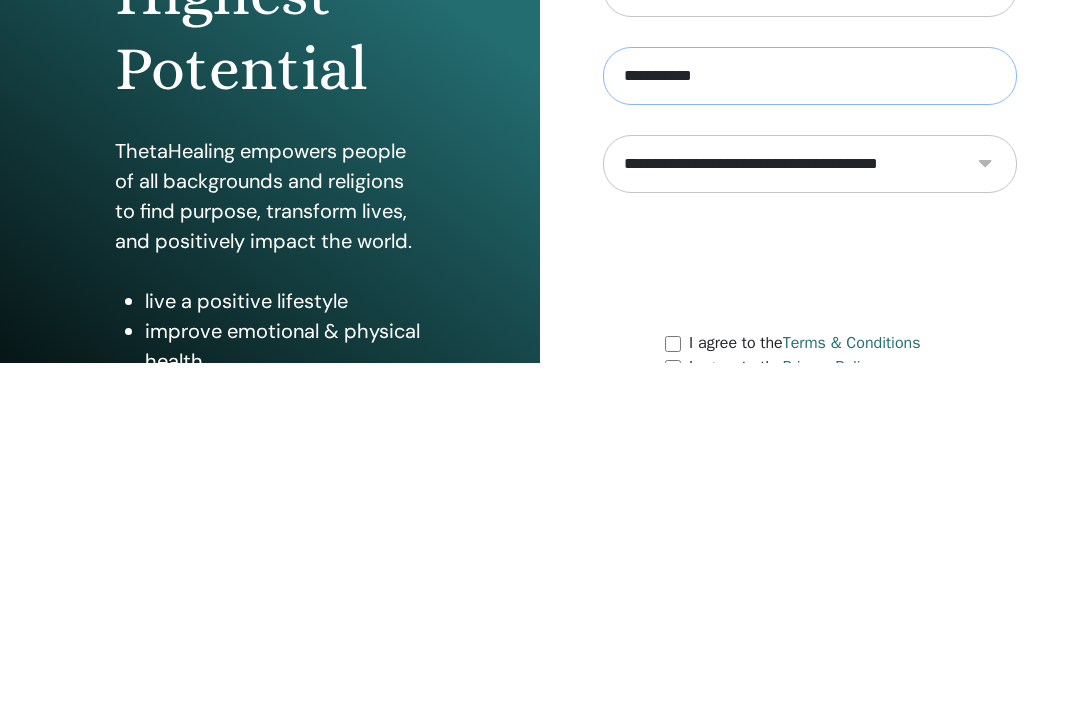scroll, scrollTop: 81, scrollLeft: 0, axis: vertical 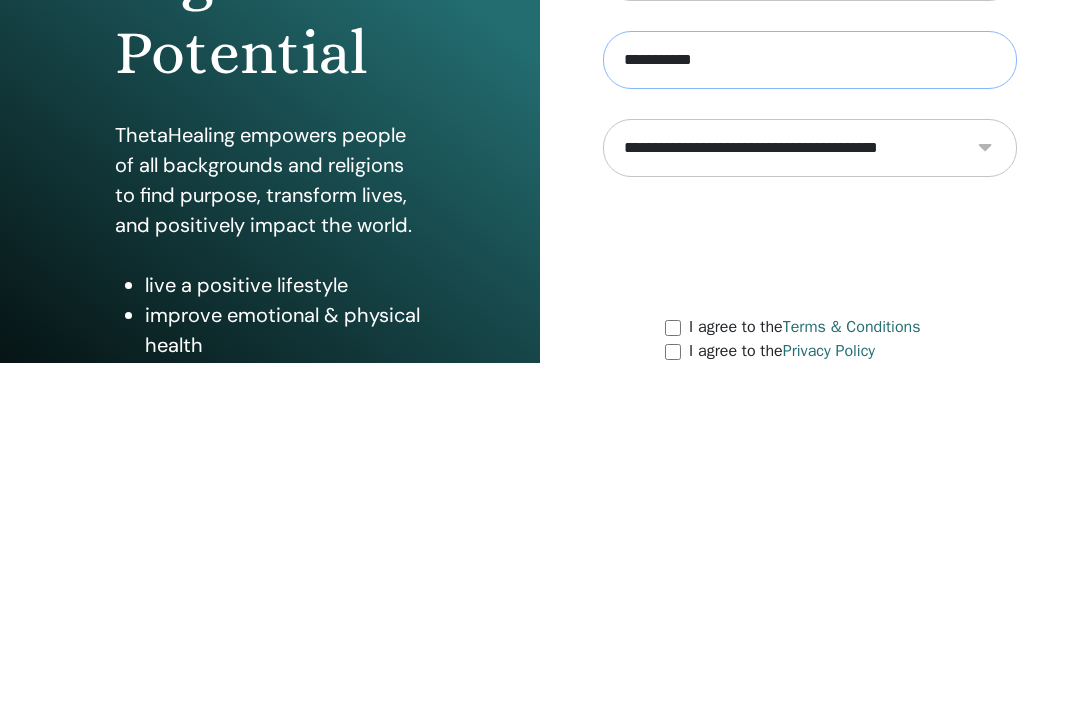 type on "**********" 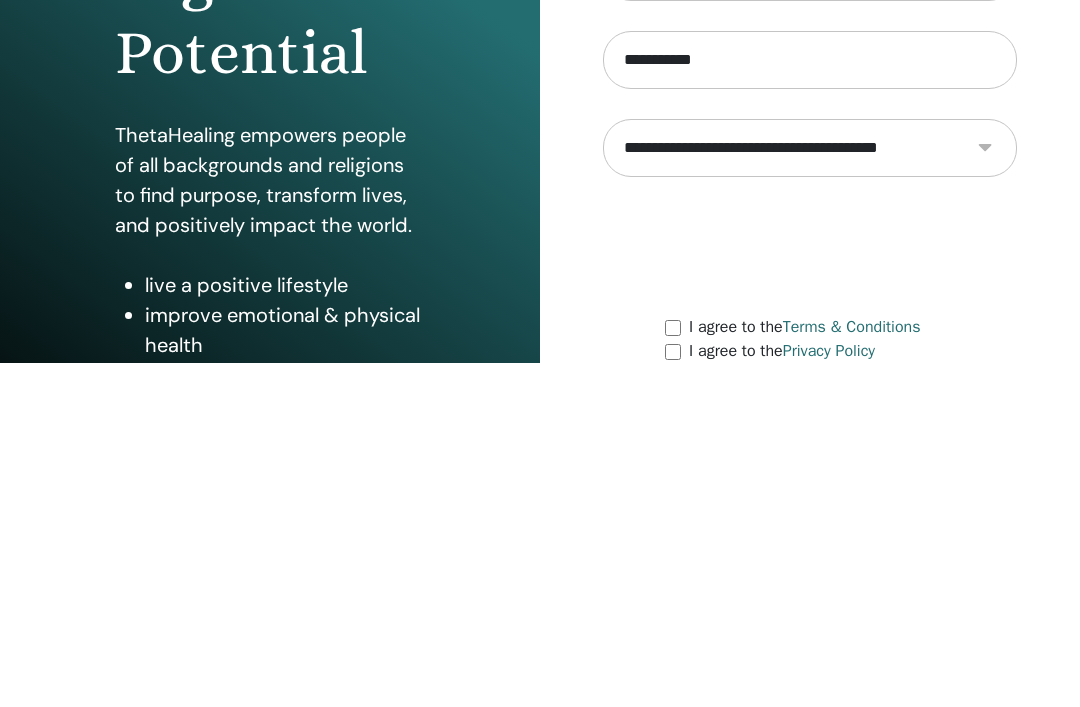 click on "**********" at bounding box center (810, 492) 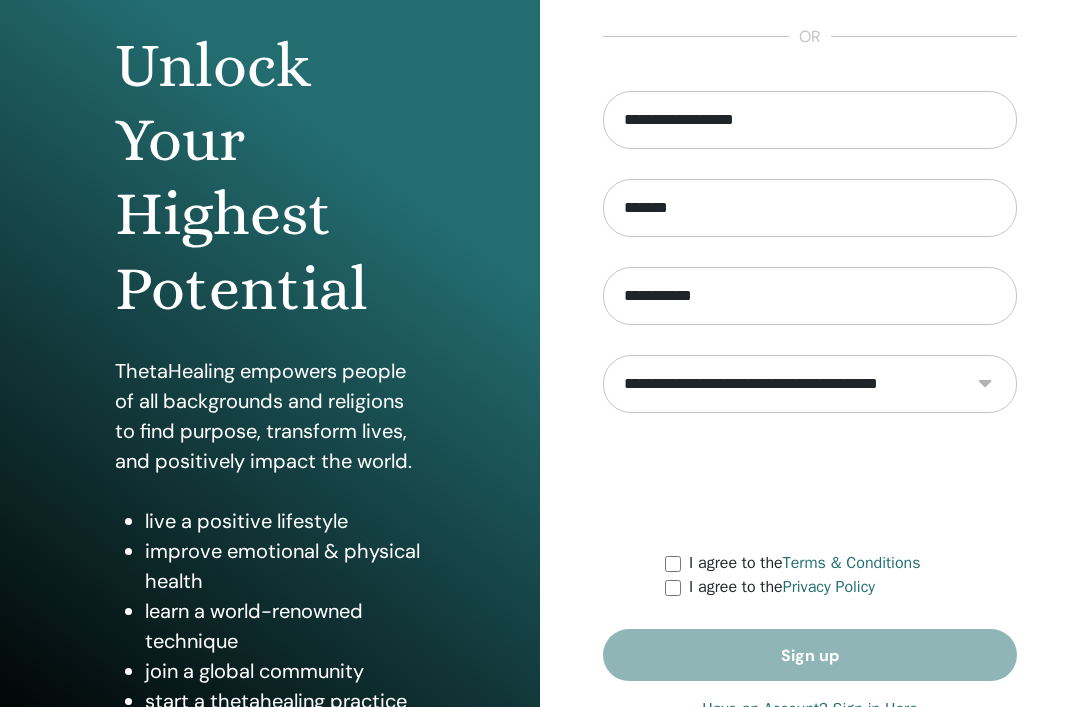 select on "***" 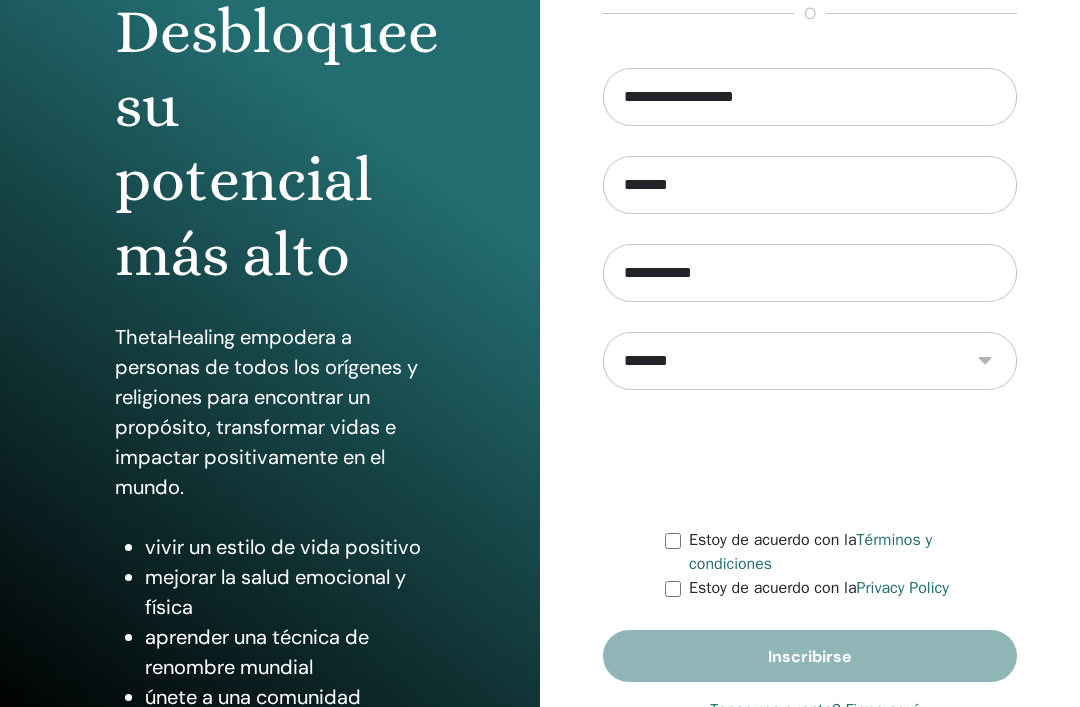 scroll, scrollTop: 237, scrollLeft: 0, axis: vertical 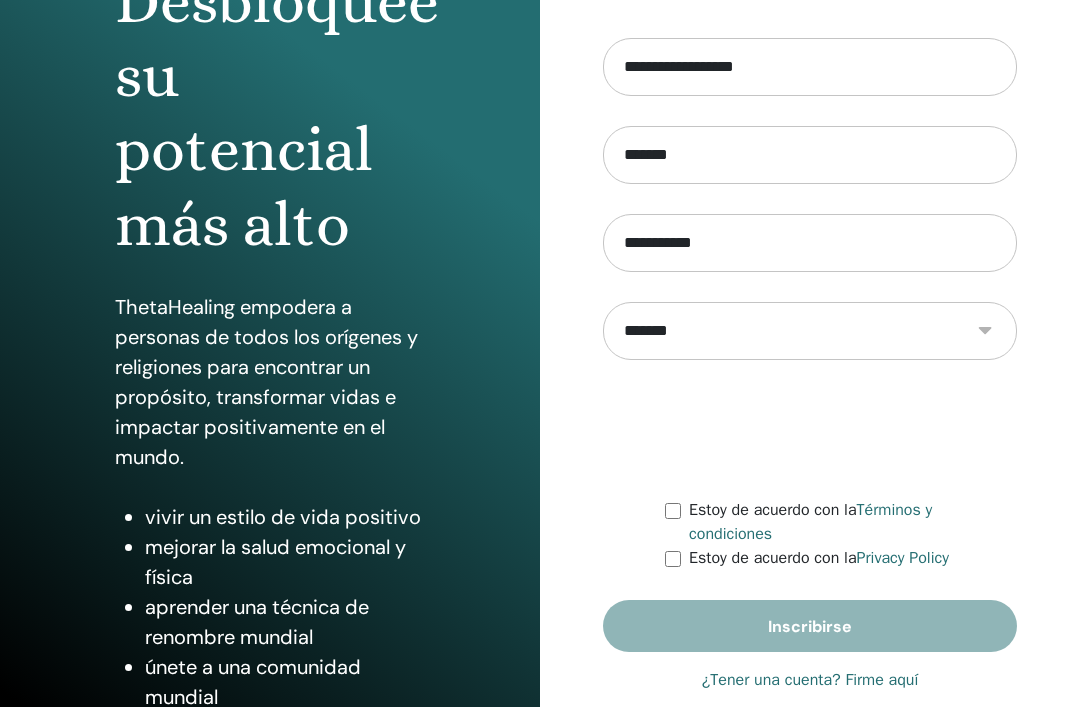 click on "Estoy de acuerdo con la  Privacy Policy" at bounding box center [841, 558] 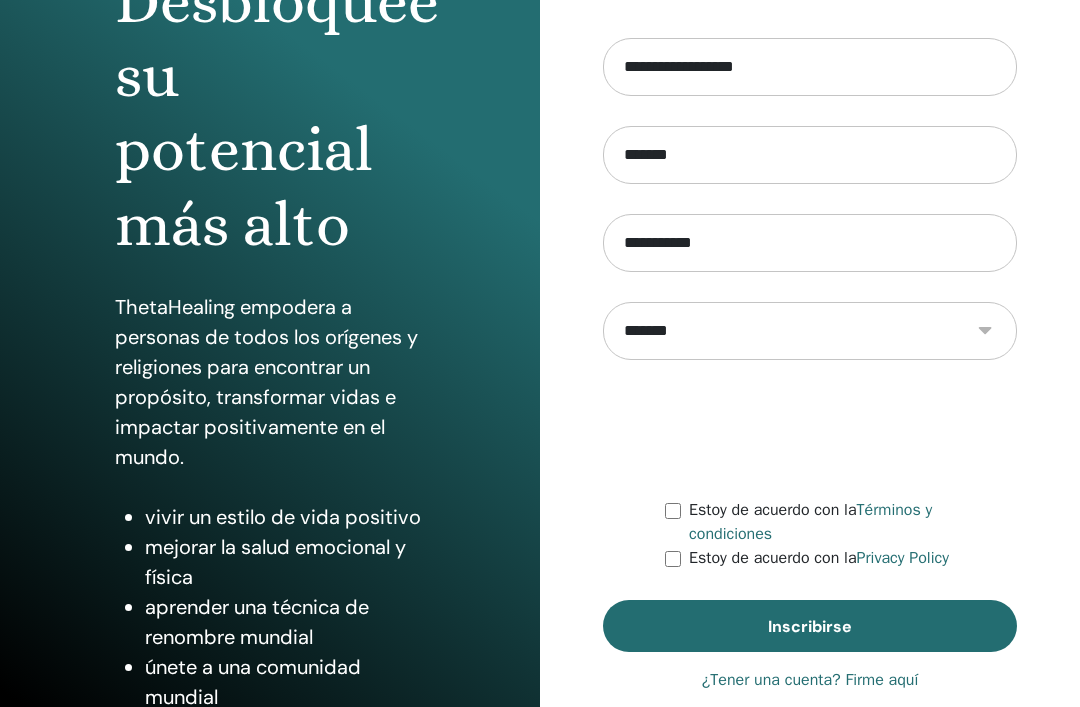 click on "Inscribirse" at bounding box center (810, 626) 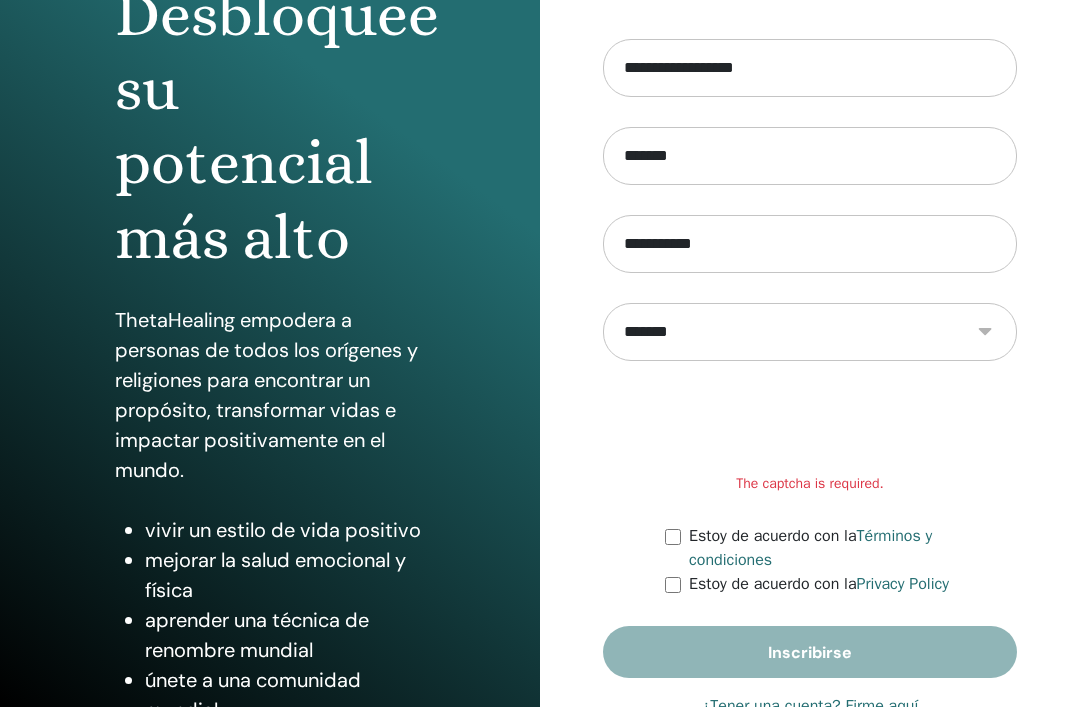 scroll, scrollTop: 248, scrollLeft: 0, axis: vertical 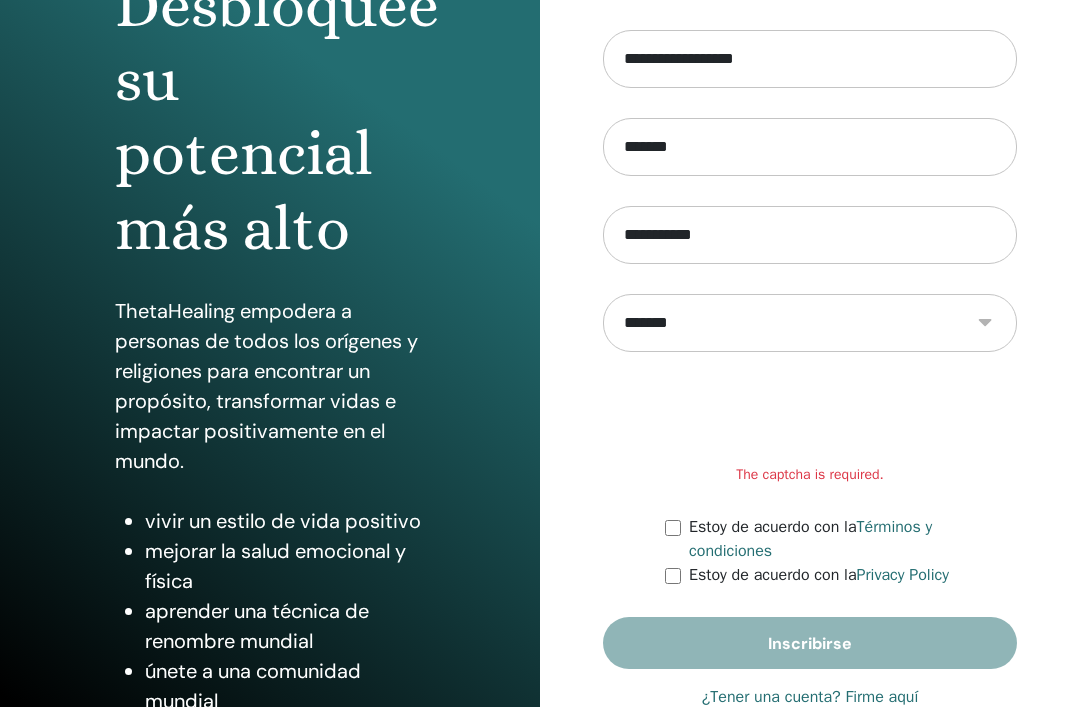 click on "The captcha is required." at bounding box center [810, 474] 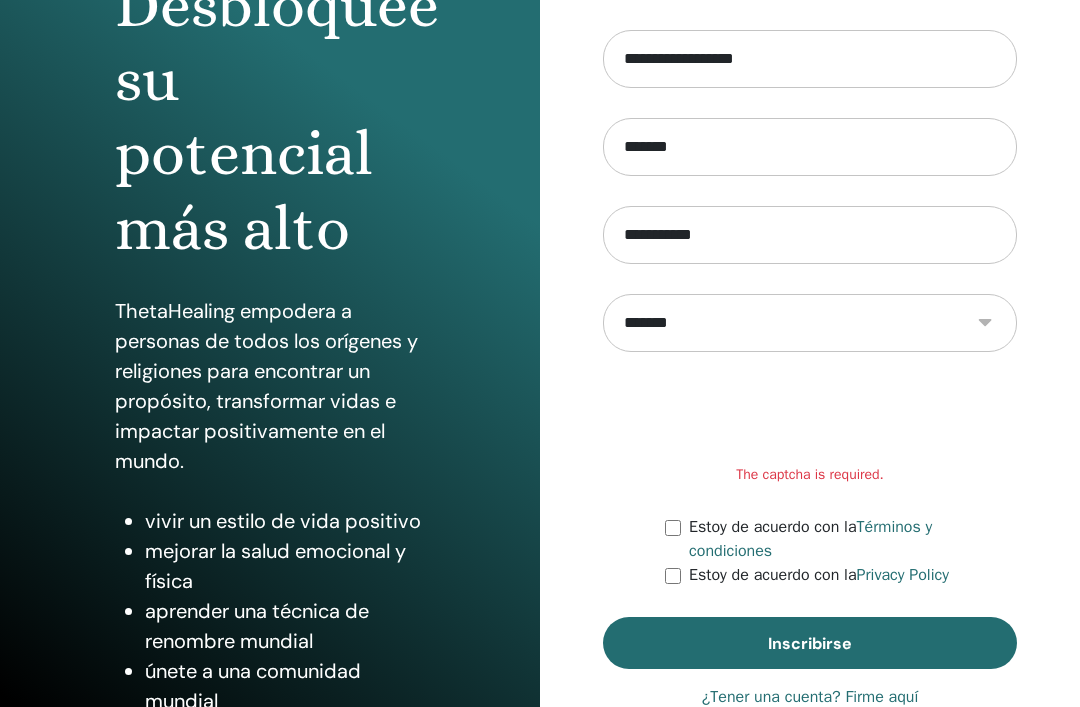 click on "Inscribirse" at bounding box center [810, 643] 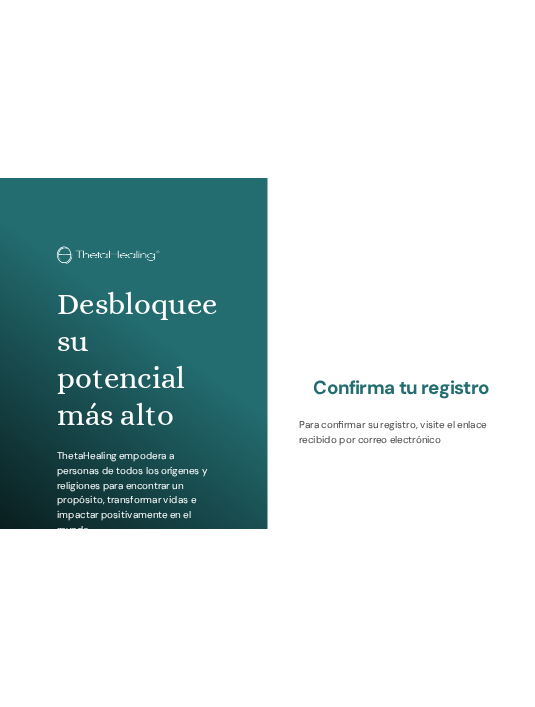 scroll, scrollTop: 0, scrollLeft: 0, axis: both 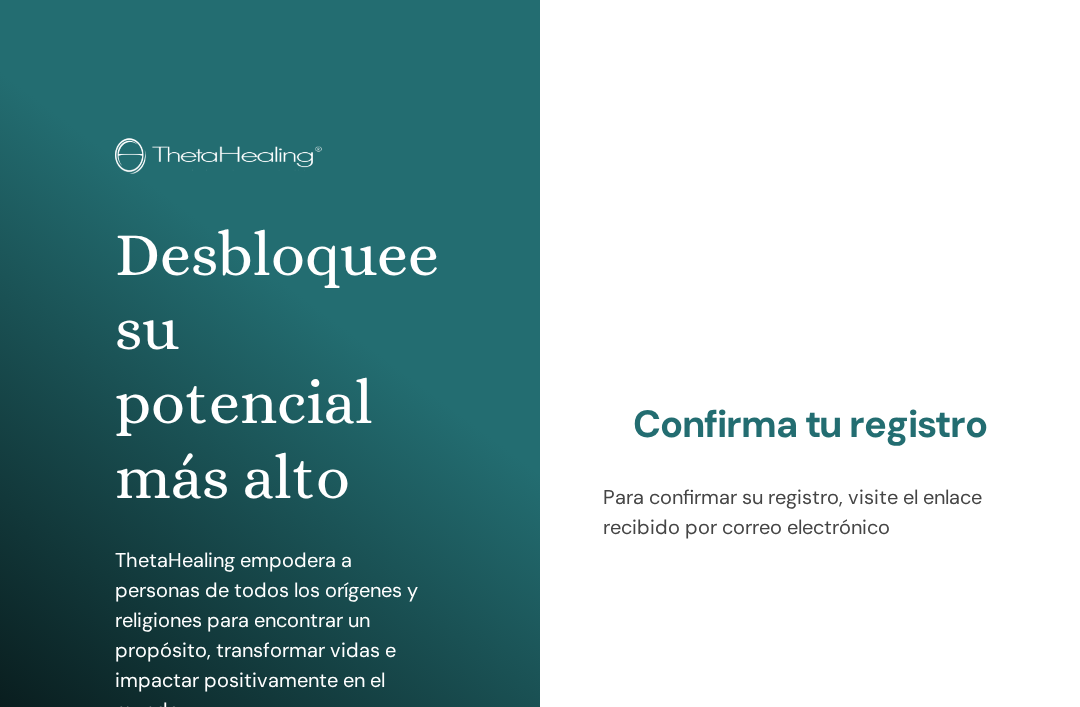 click on "Confirma tu registro
Para confirmar su registro, visite el enlace recibido por correo electrónico" at bounding box center (810, 472) 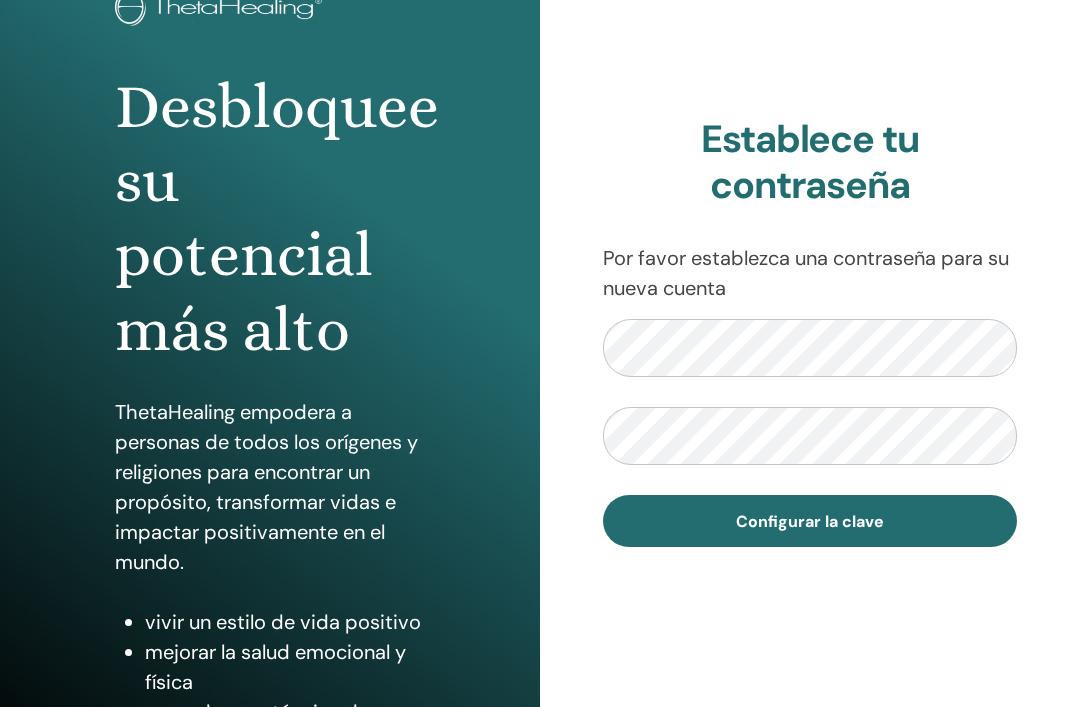 scroll, scrollTop: 148, scrollLeft: 0, axis: vertical 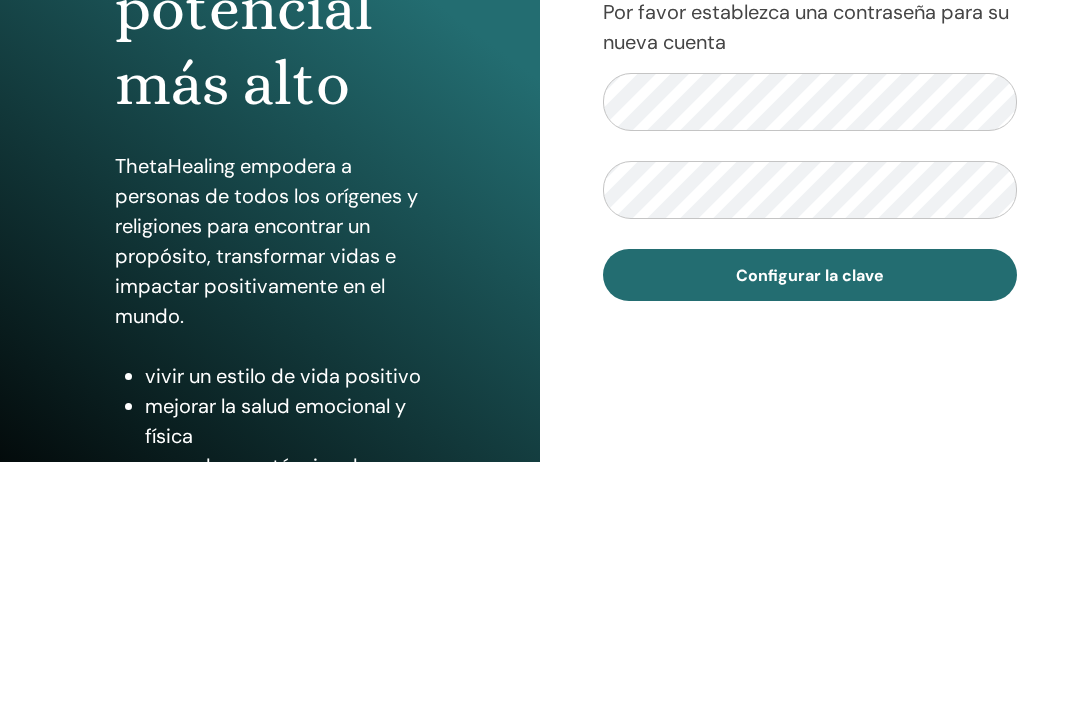 click on "Configurar la clave" at bounding box center [810, 521] 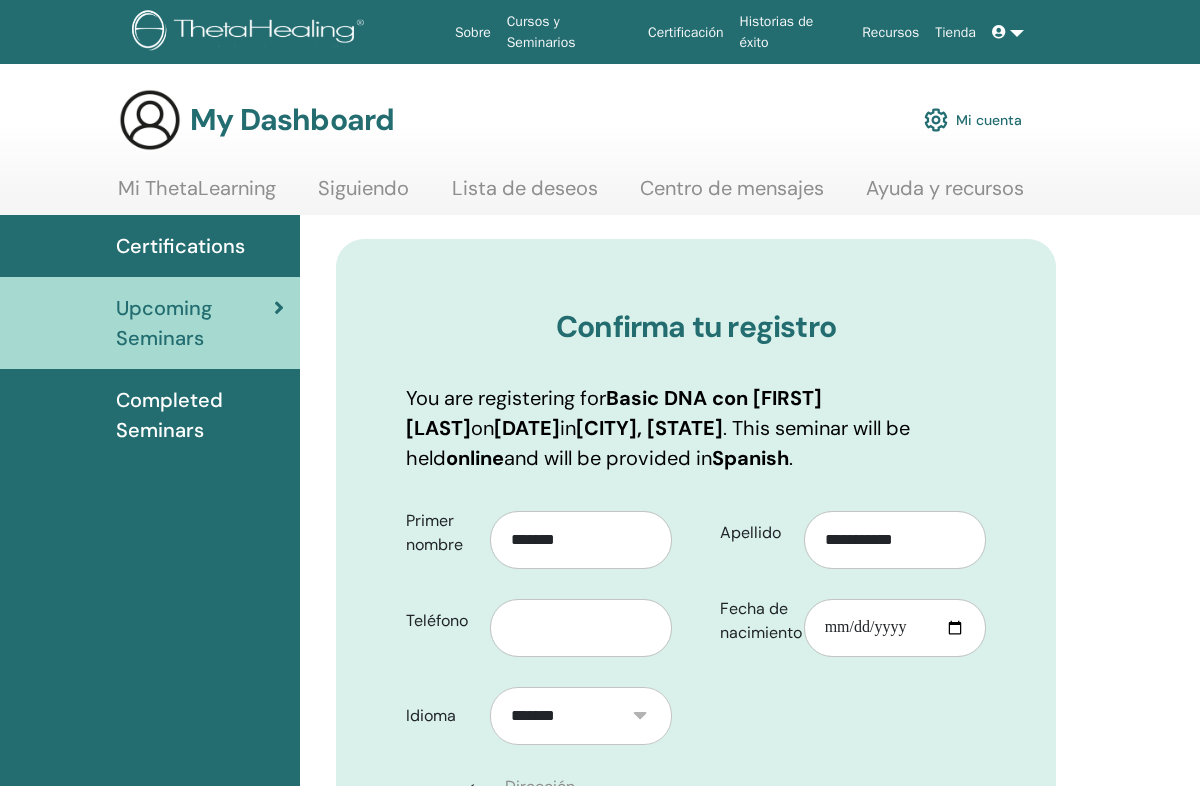 scroll, scrollTop: 3, scrollLeft: 0, axis: vertical 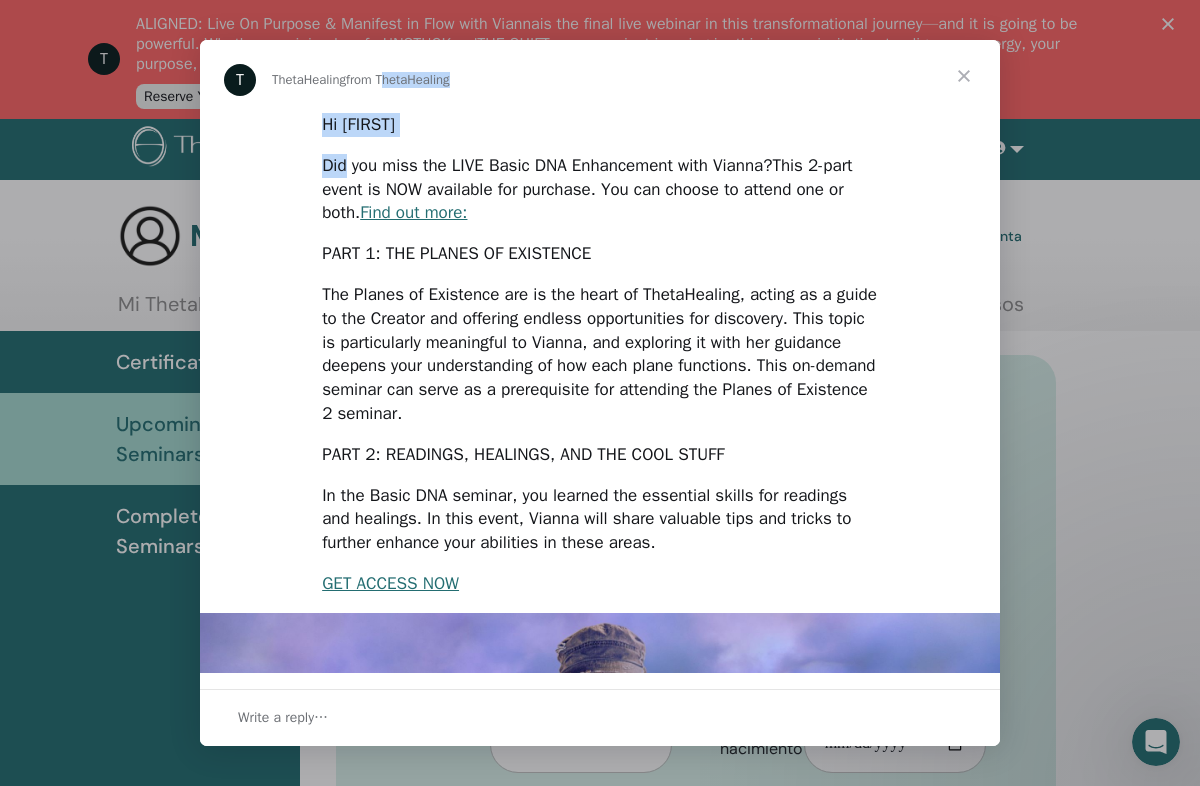 click at bounding box center [600, 393] 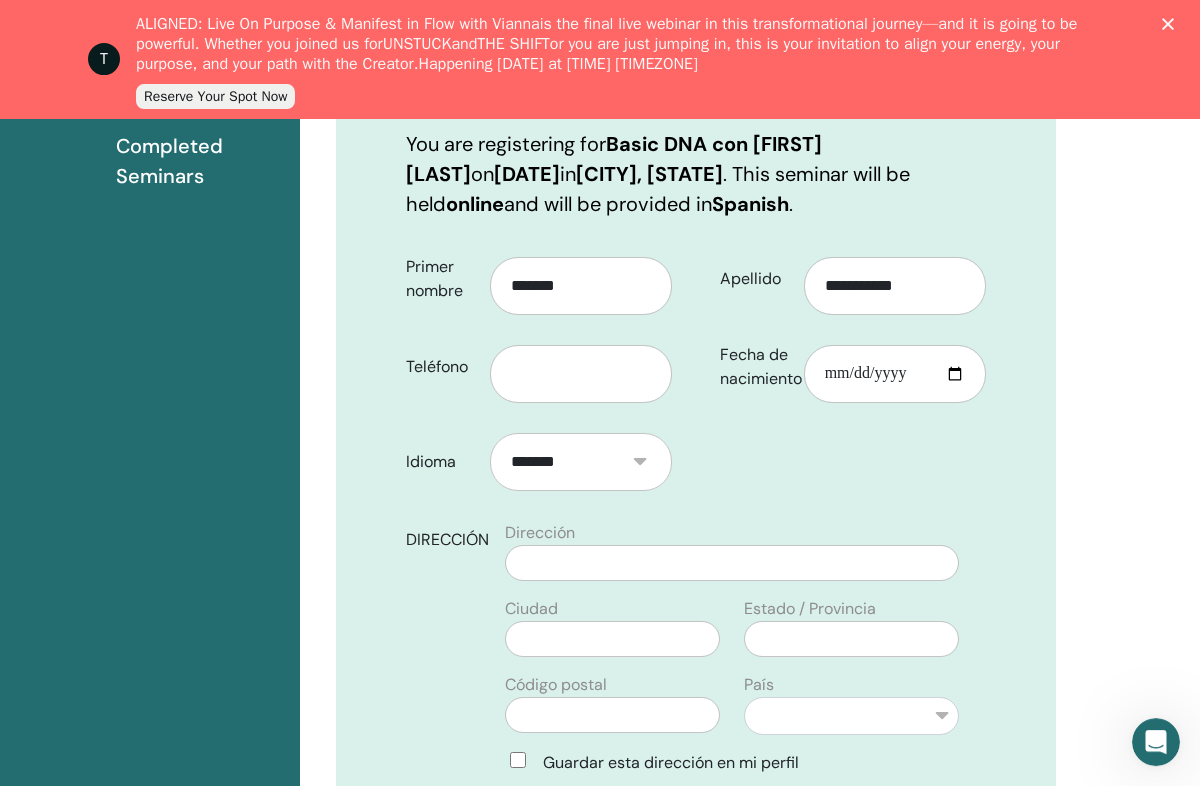 scroll, scrollTop: 419, scrollLeft: 0, axis: vertical 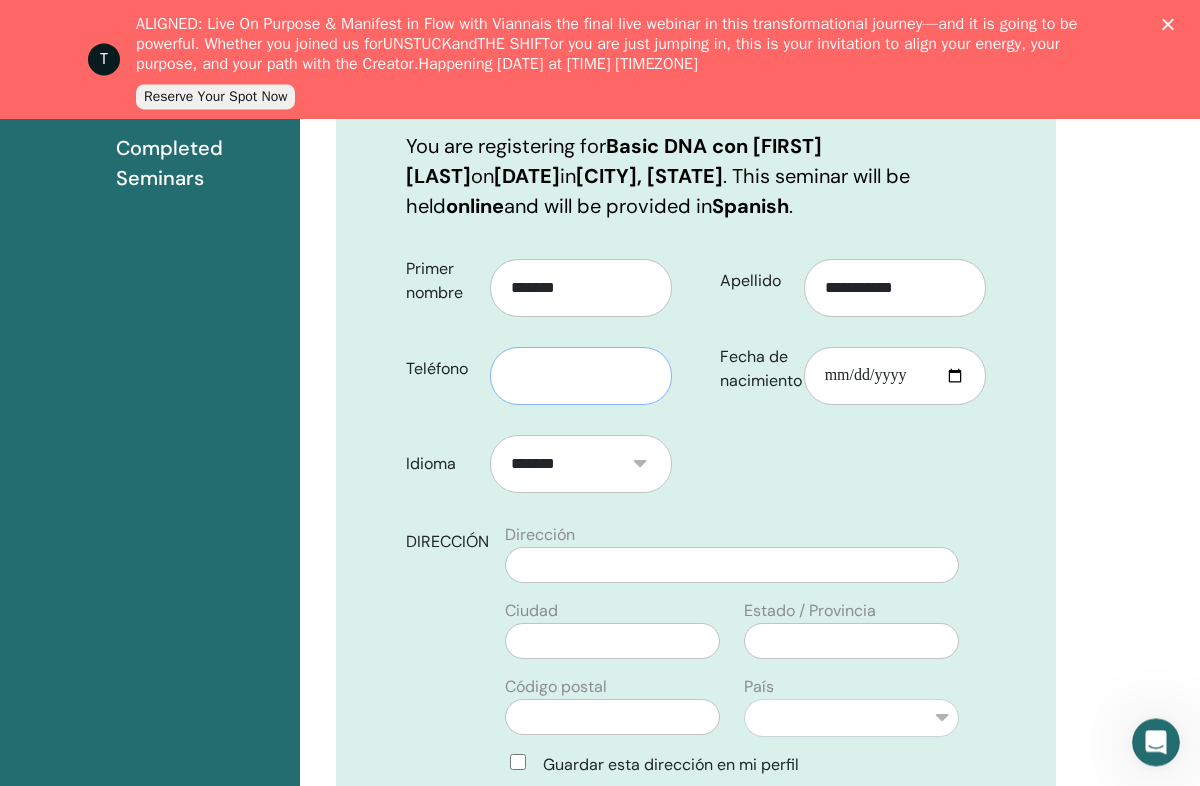 click at bounding box center [581, 376] 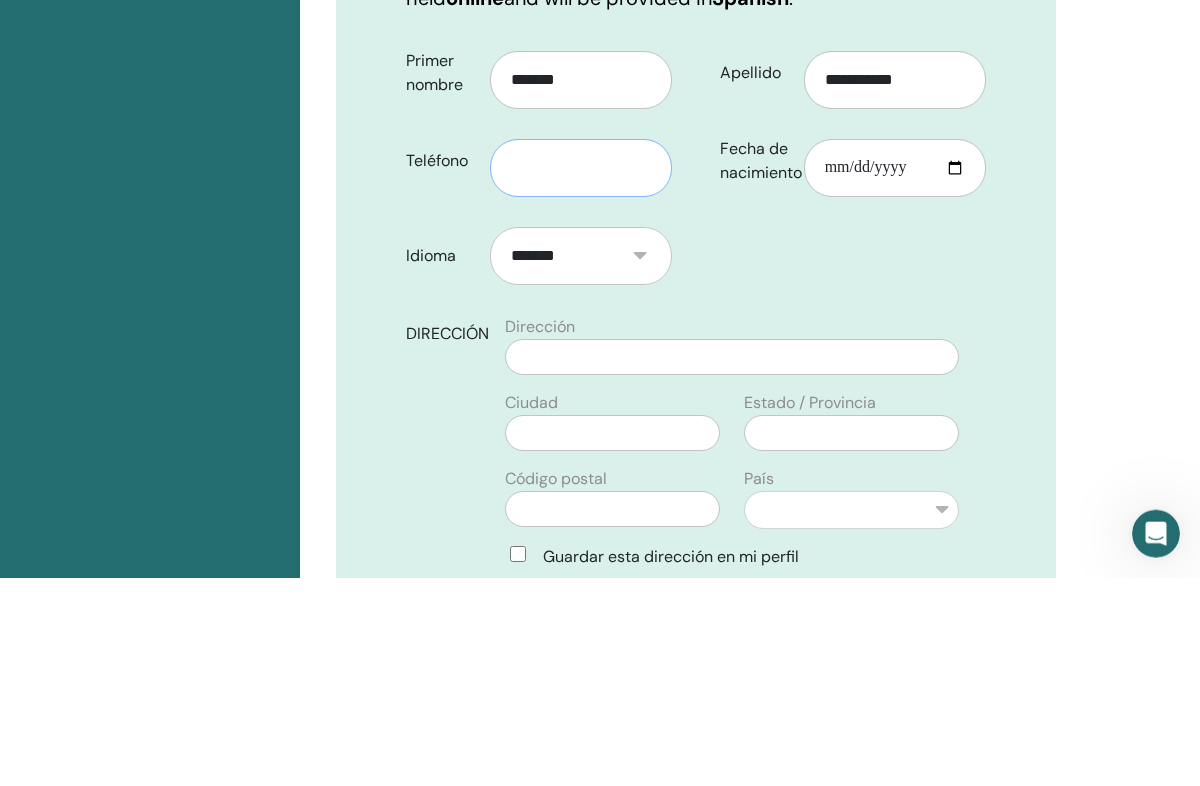 type on "**********" 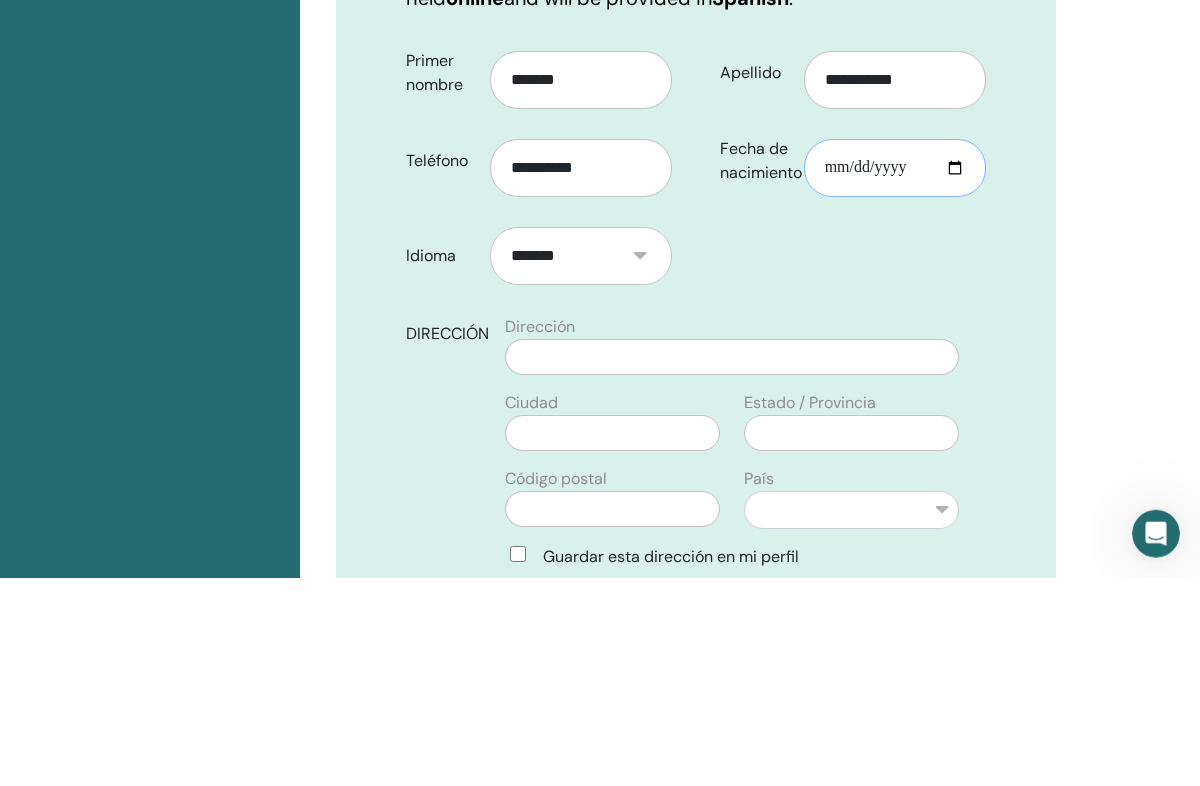 click on "Fecha de nacimiento" at bounding box center [895, 376] 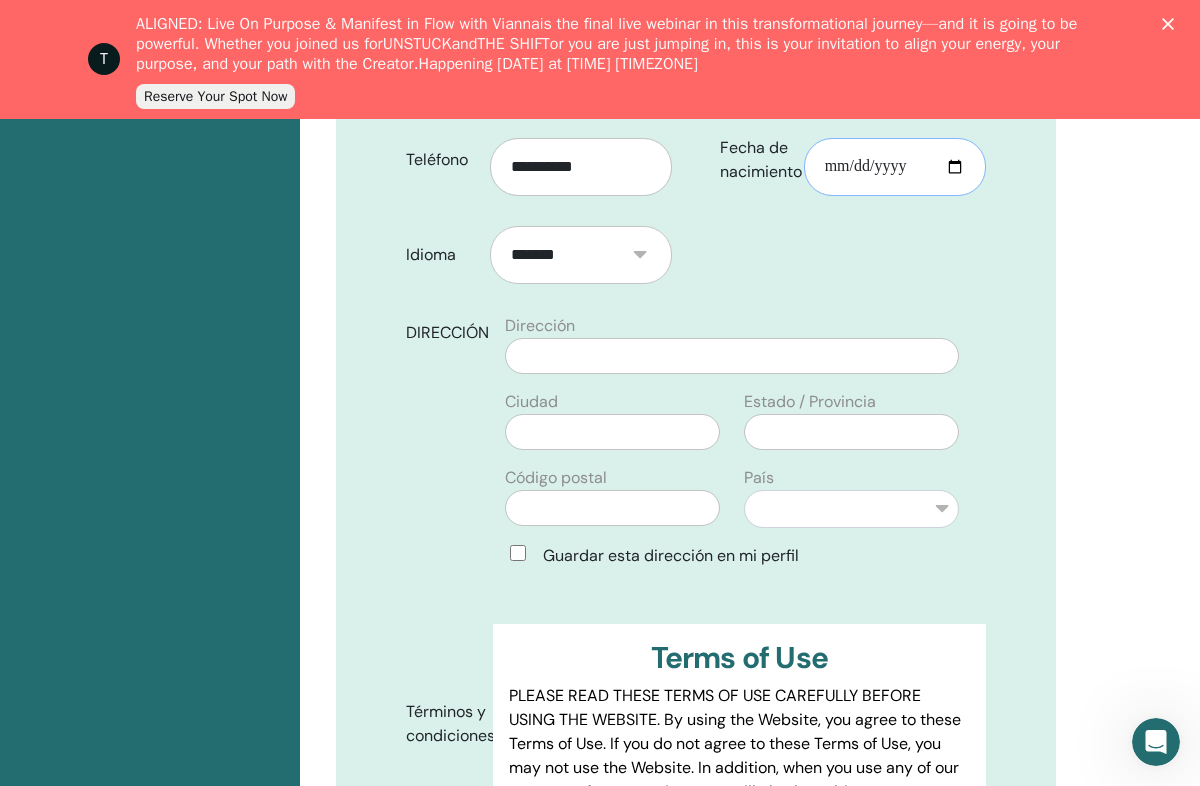 type on "**********" 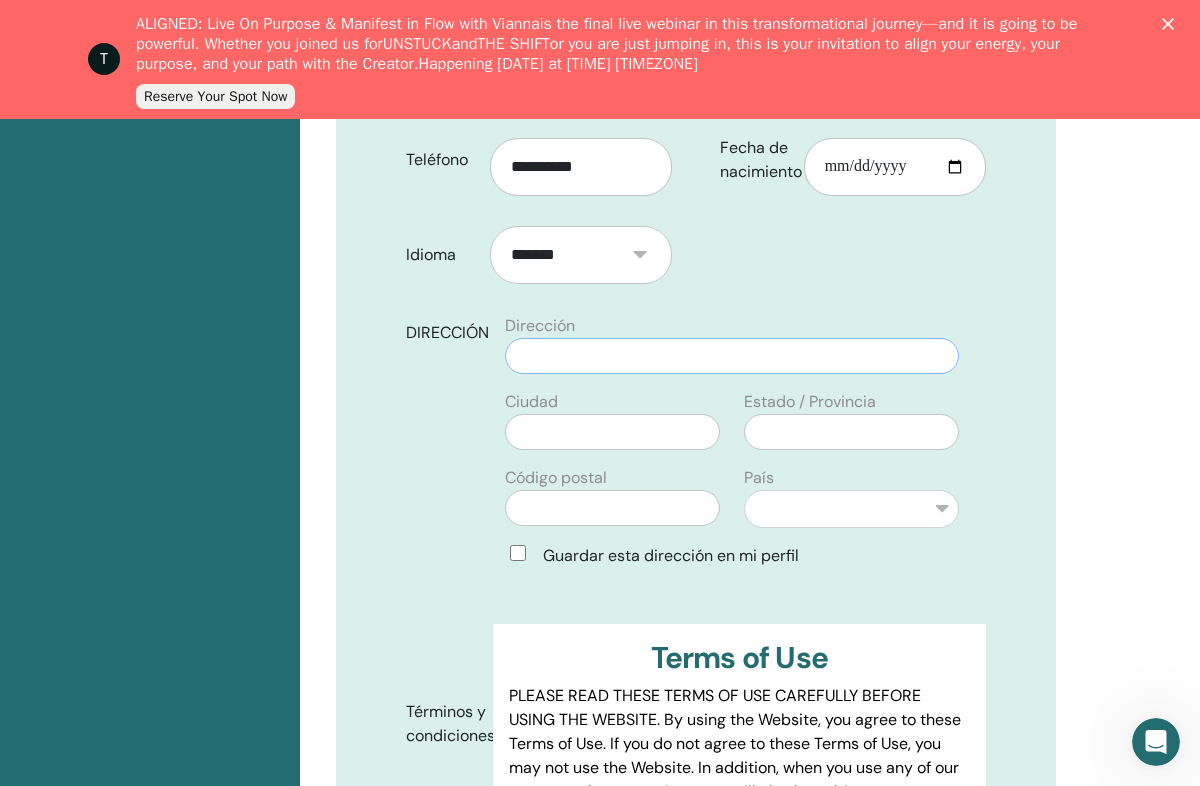 click at bounding box center [732, 356] 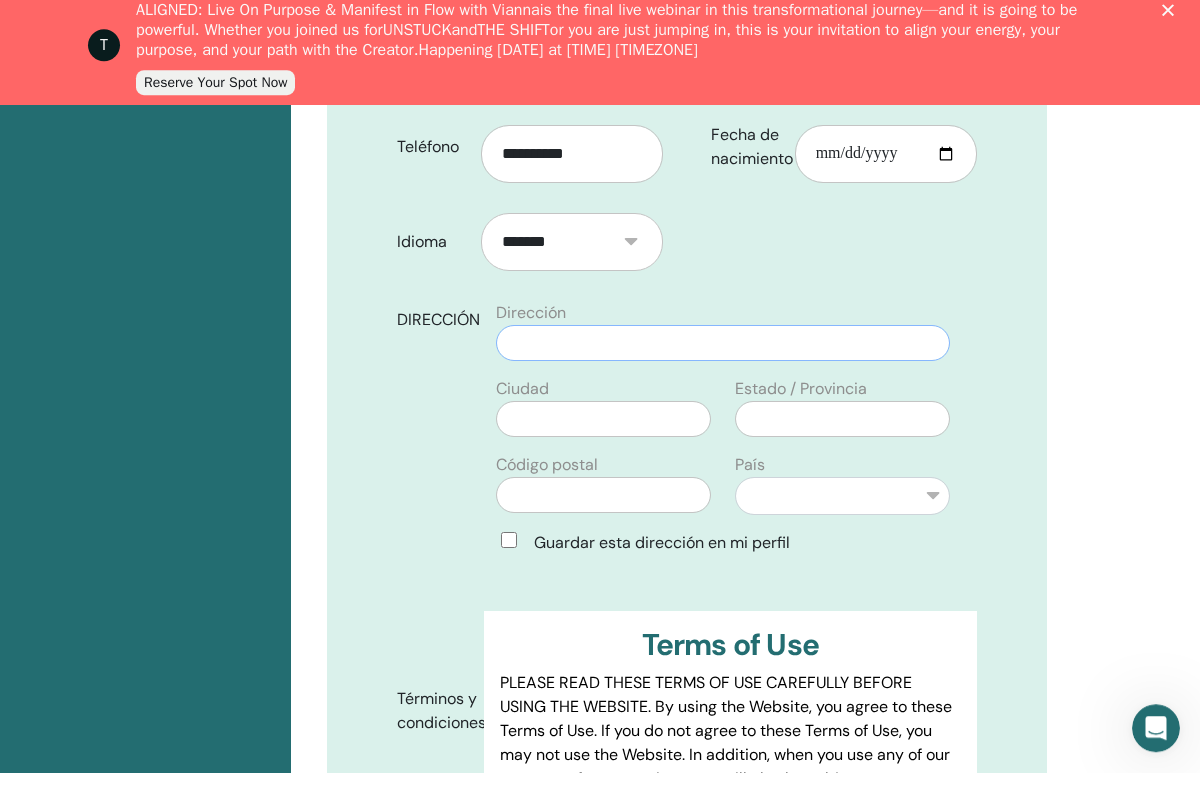 scroll, scrollTop: 627, scrollLeft: 131, axis: both 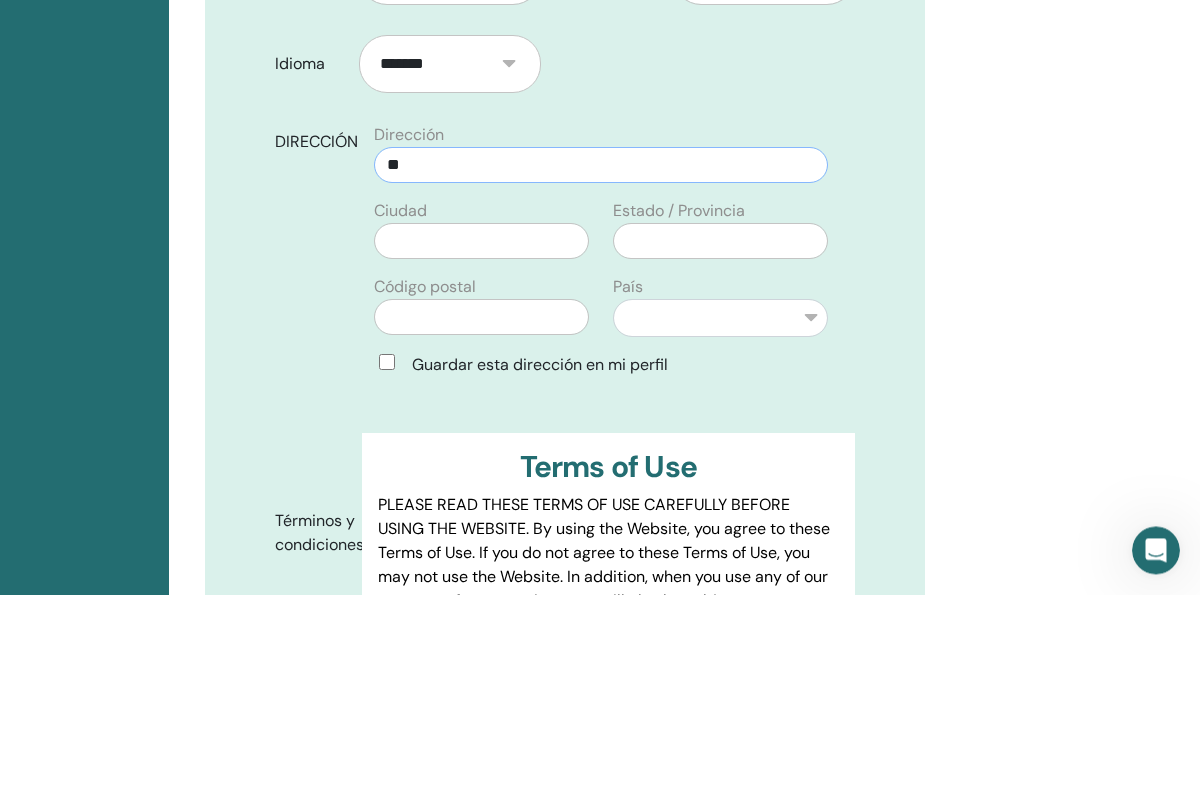 type on "*" 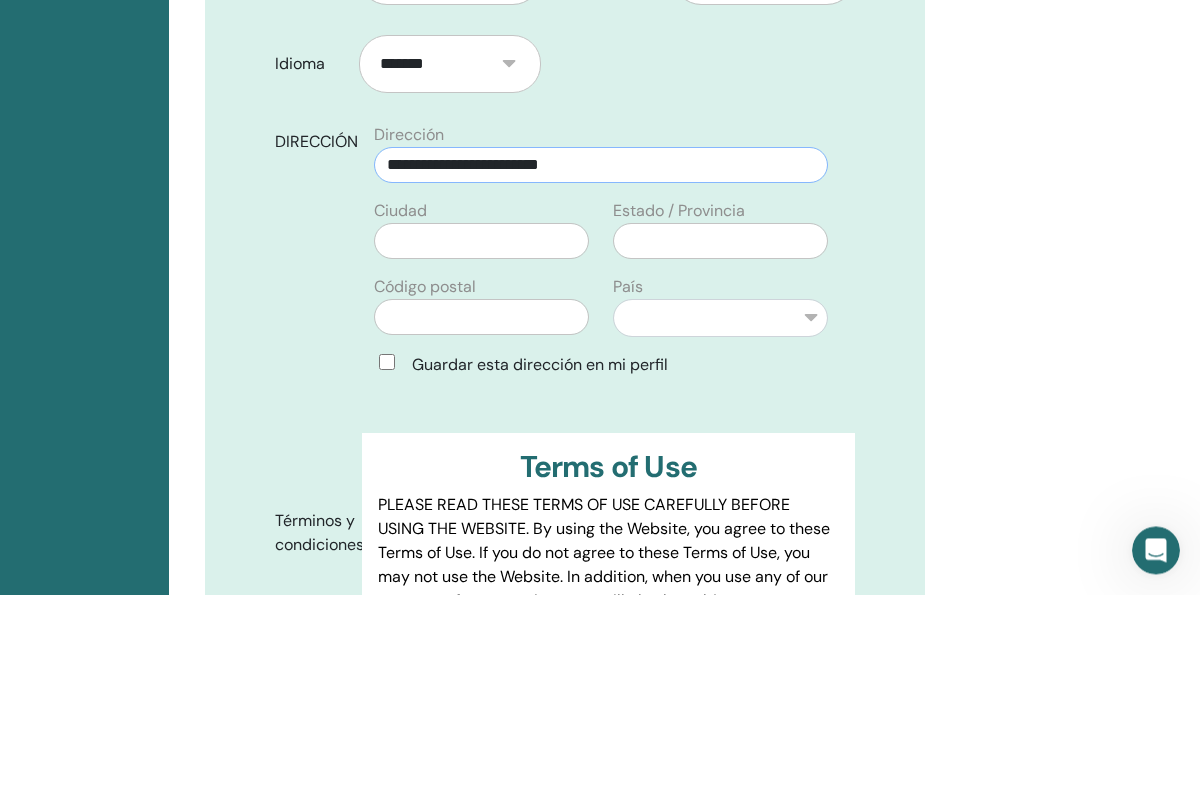type on "**********" 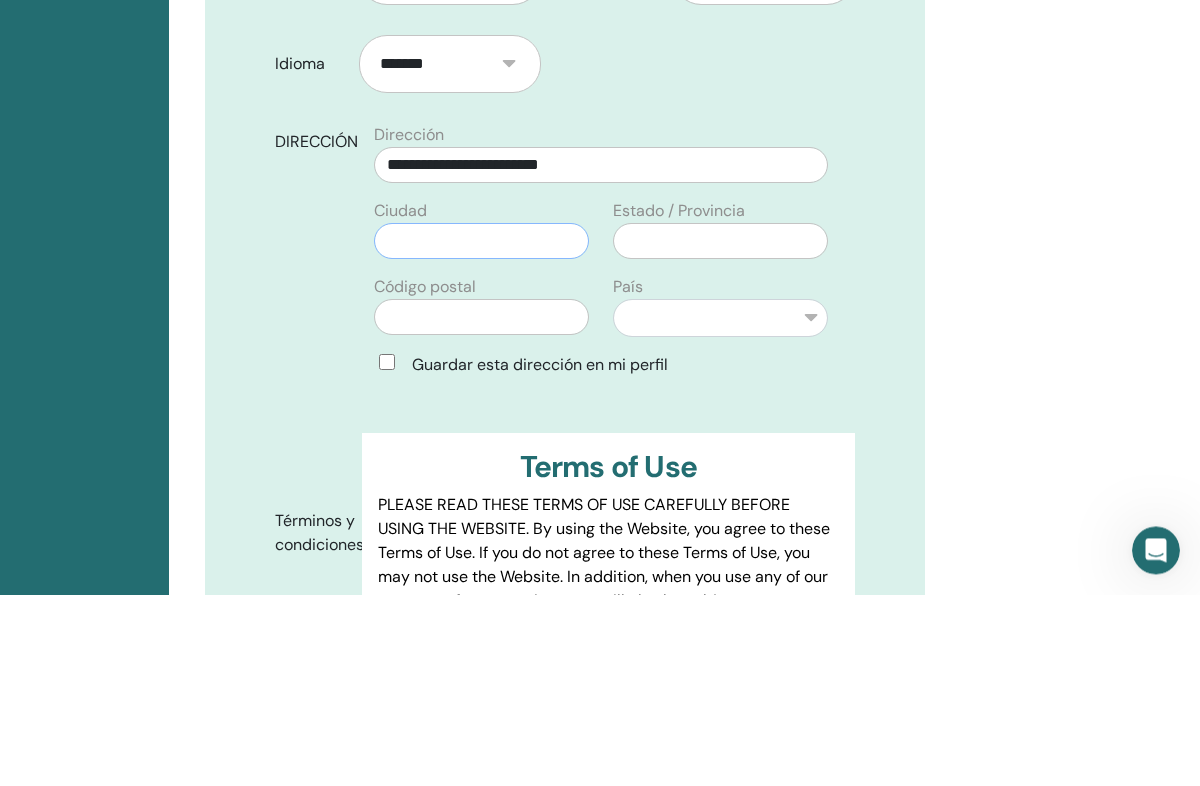 click at bounding box center [481, 433] 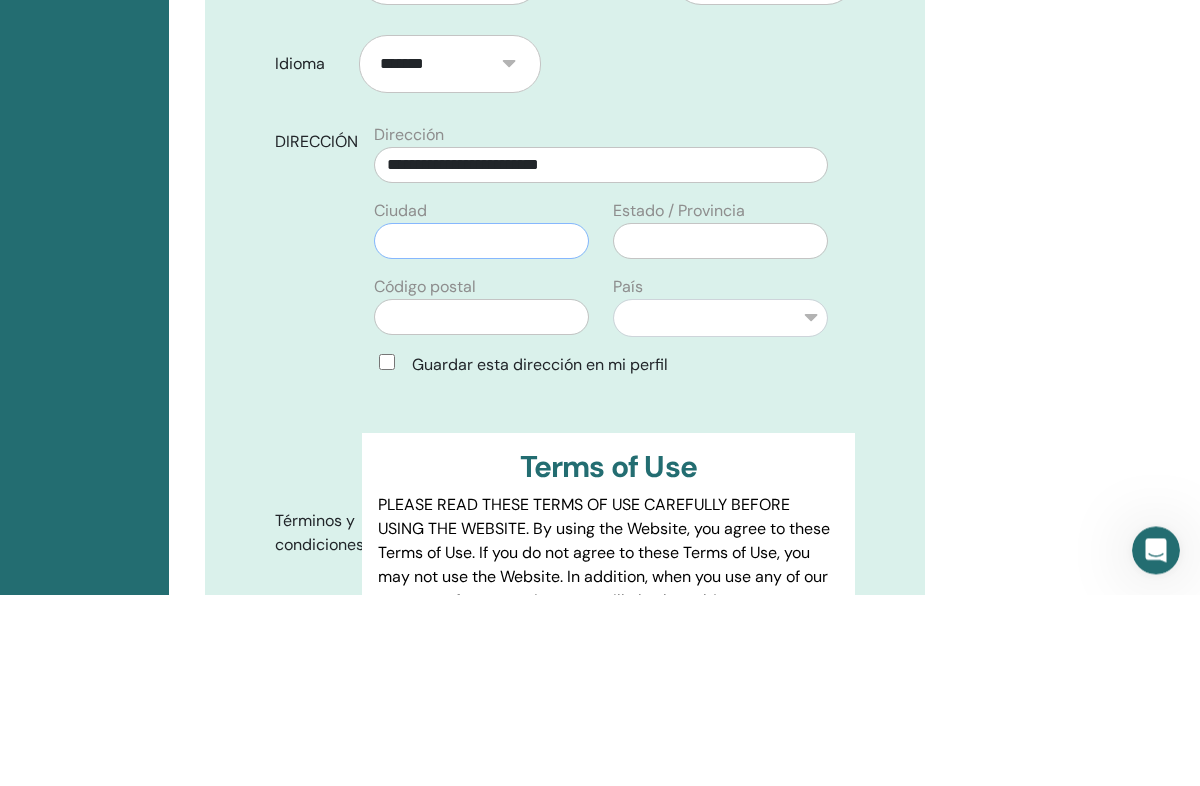 type on "**********" 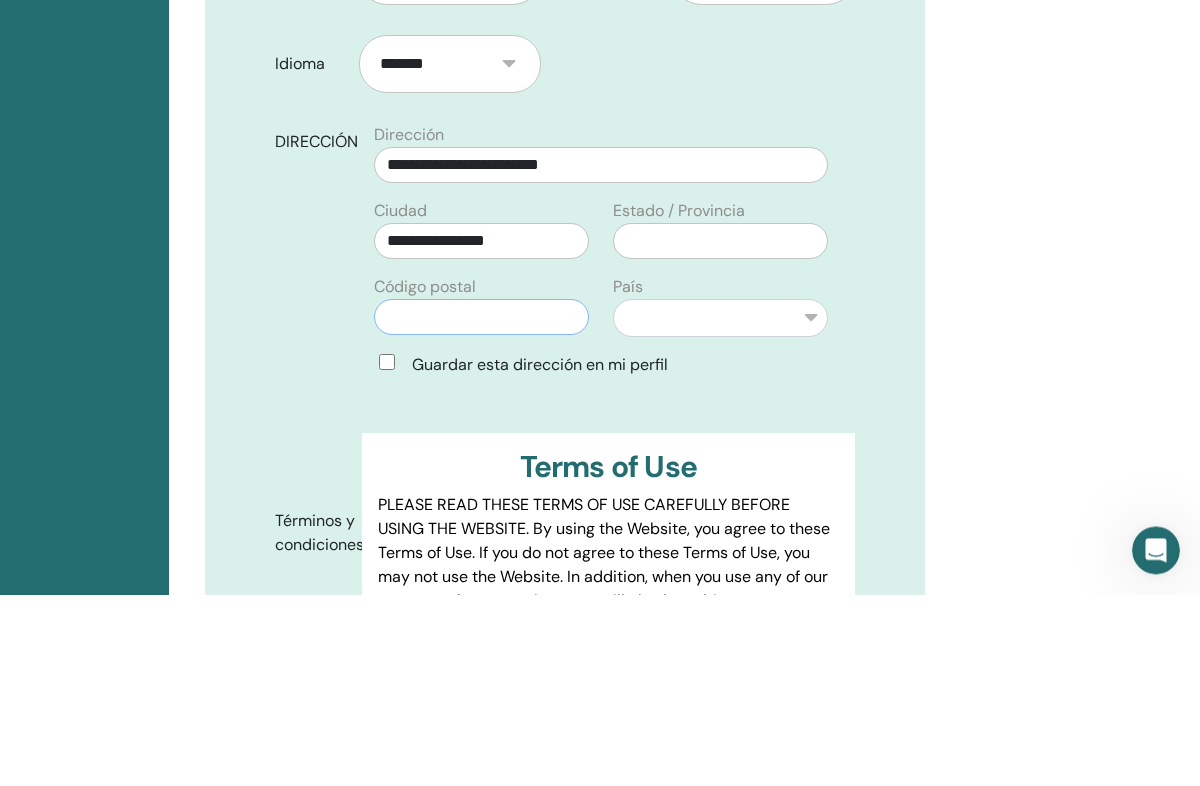 type on "*****" 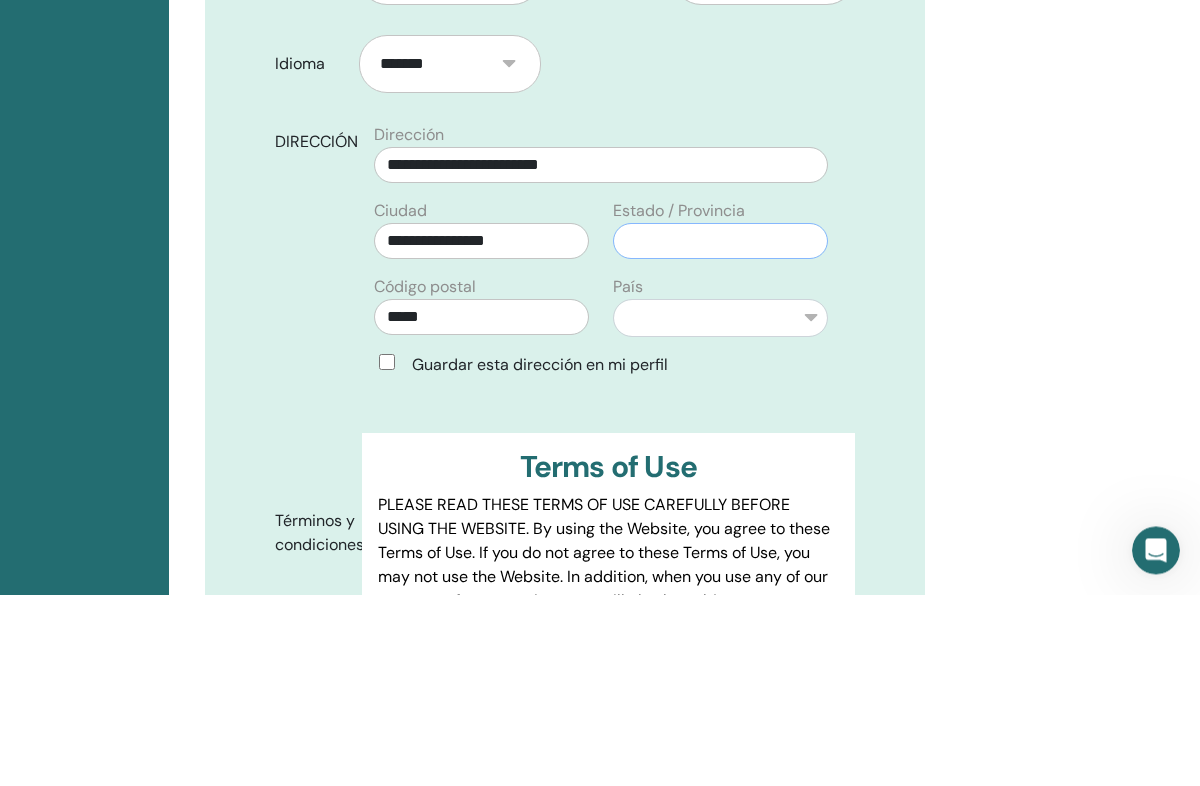 type on "*******" 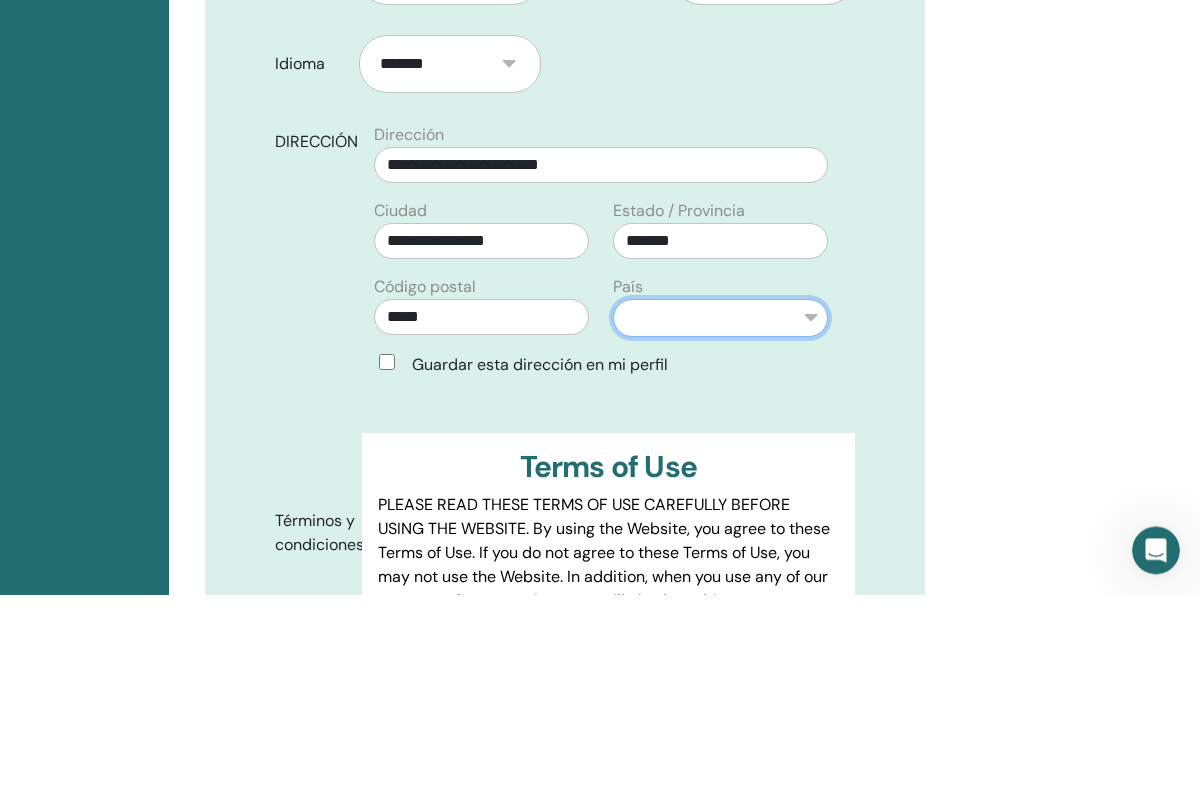 select on "*" 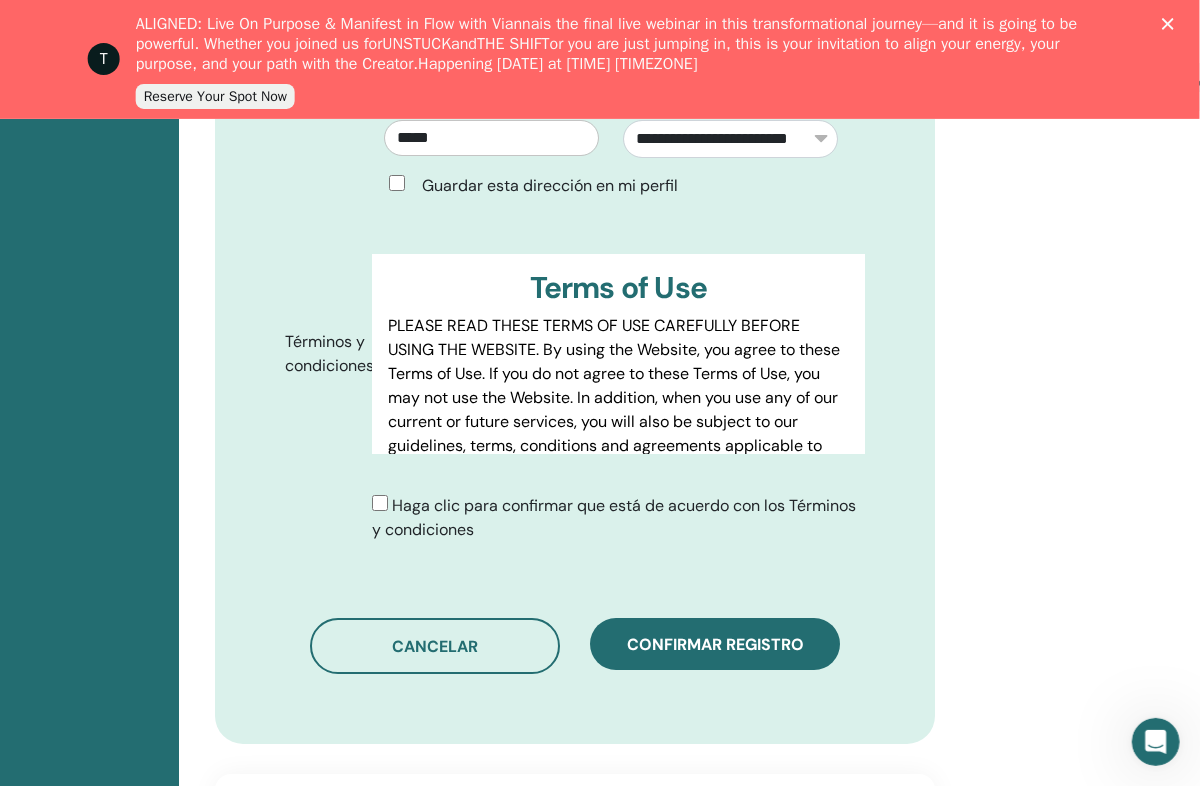 scroll, scrollTop: 999, scrollLeft: 122, axis: both 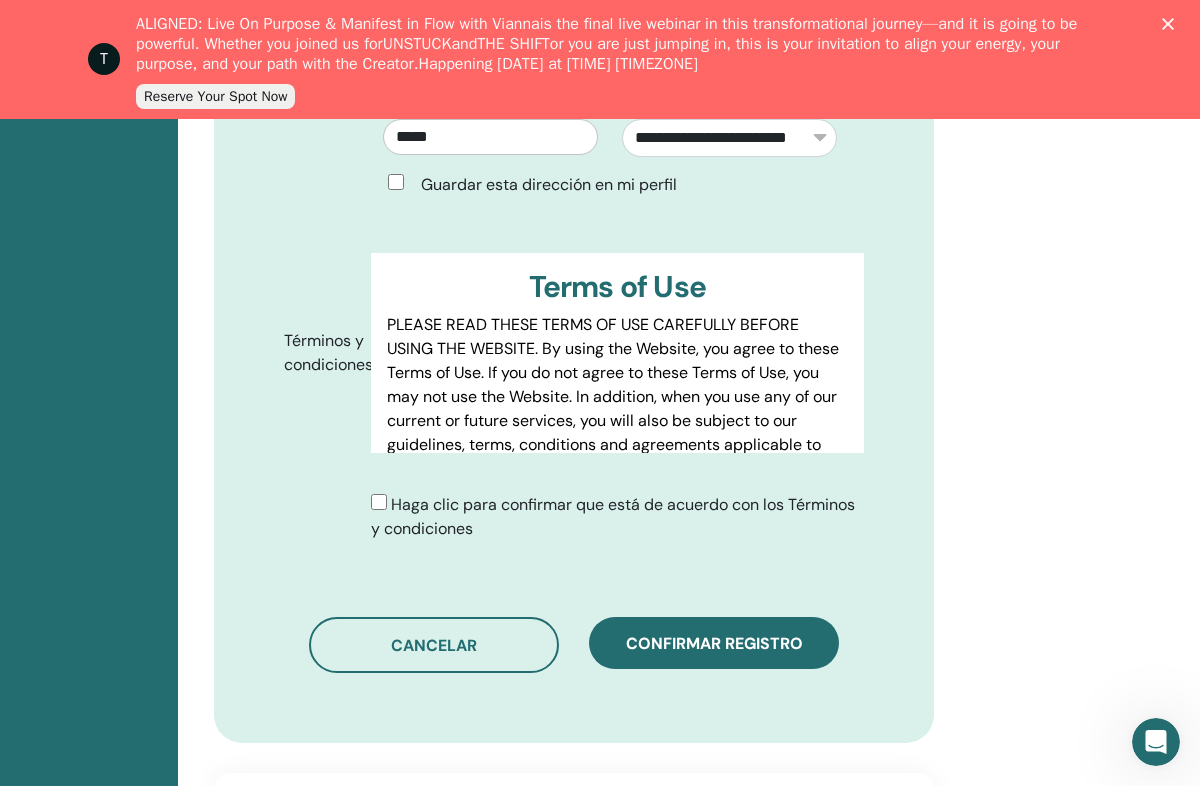click on "Confirmar registro" at bounding box center (714, 643) 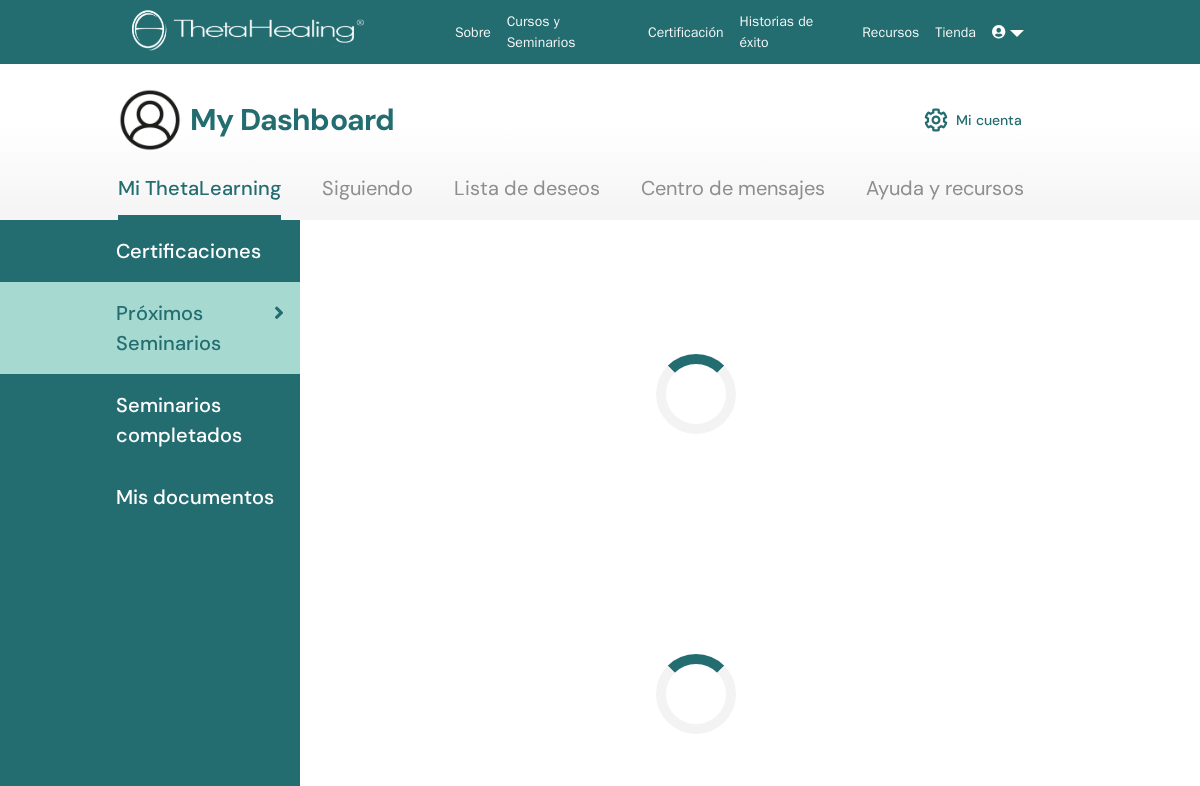 scroll, scrollTop: 12, scrollLeft: 0, axis: vertical 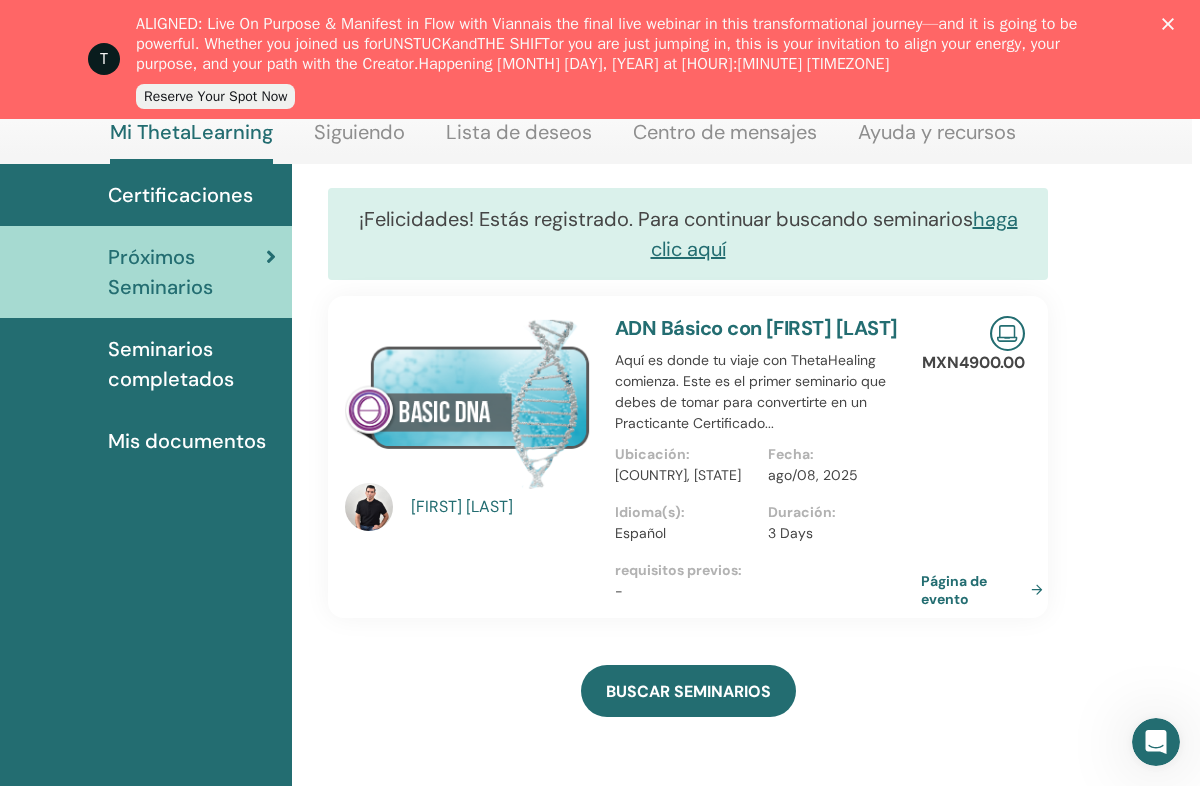 click on "Página de evento" at bounding box center [986, 590] 